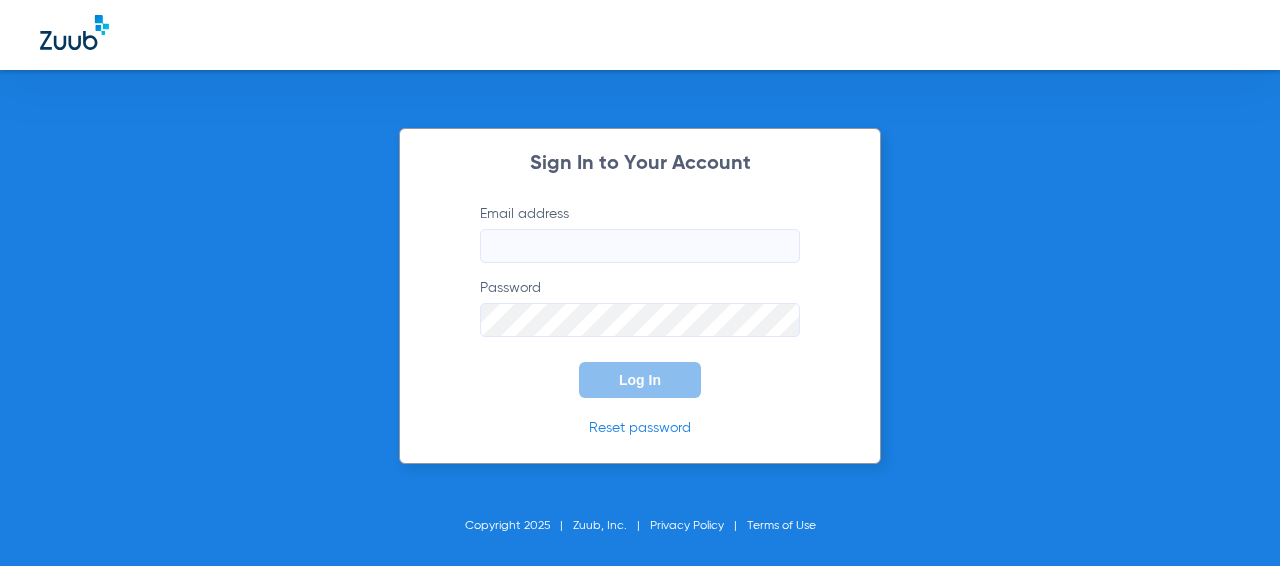 scroll, scrollTop: 0, scrollLeft: 0, axis: both 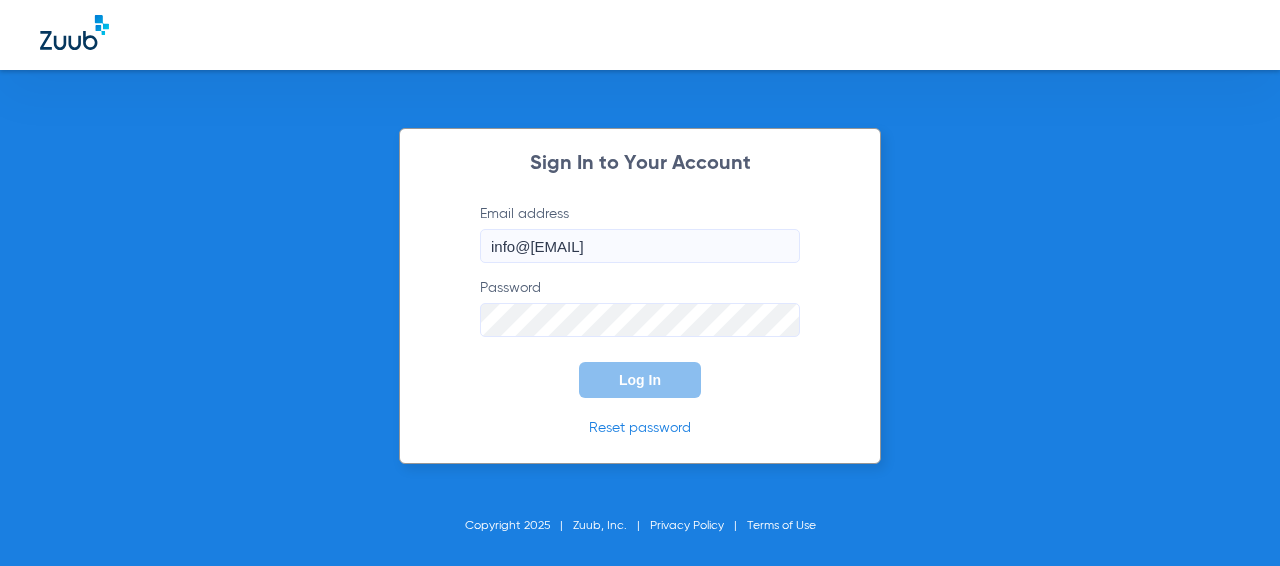 type on "info@[EMAIL]" 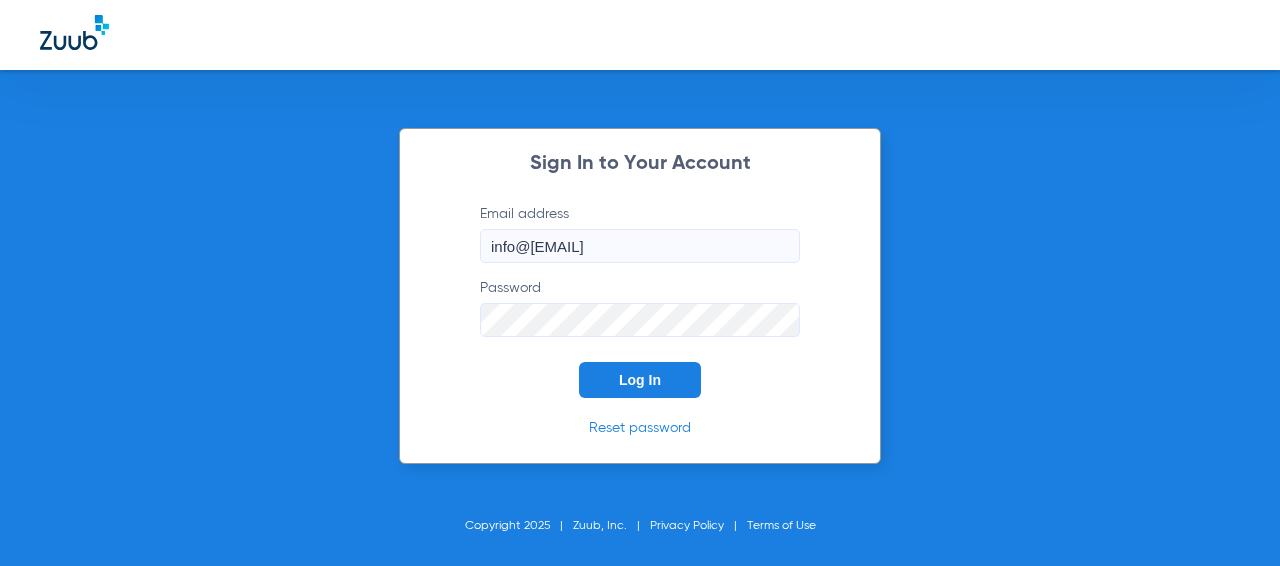 click on "Log In" 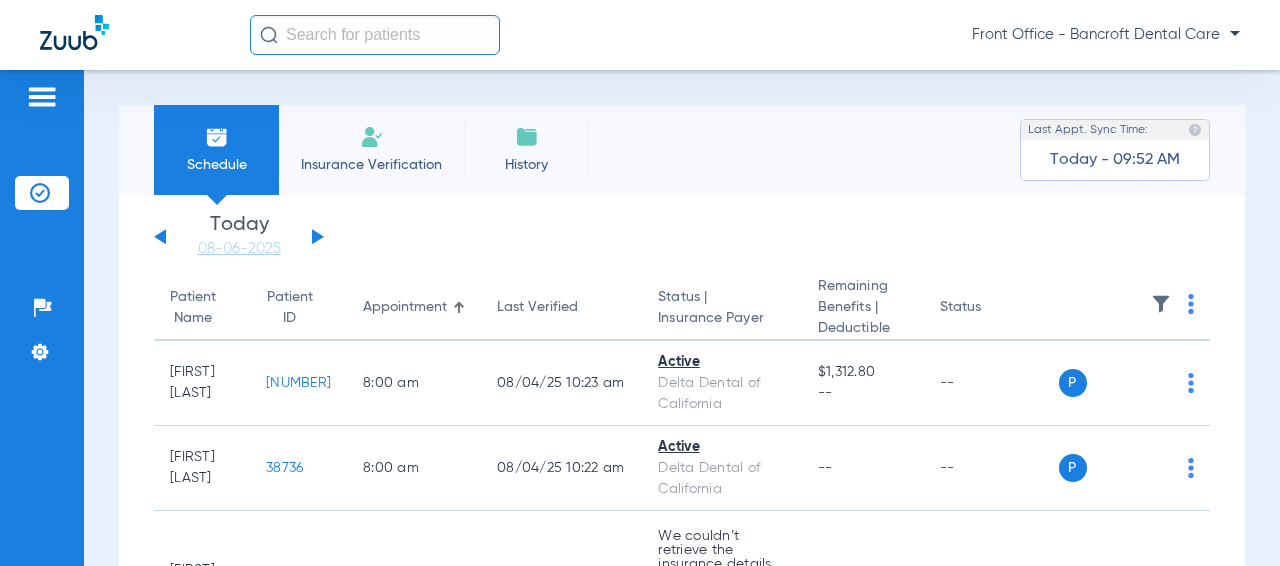 click 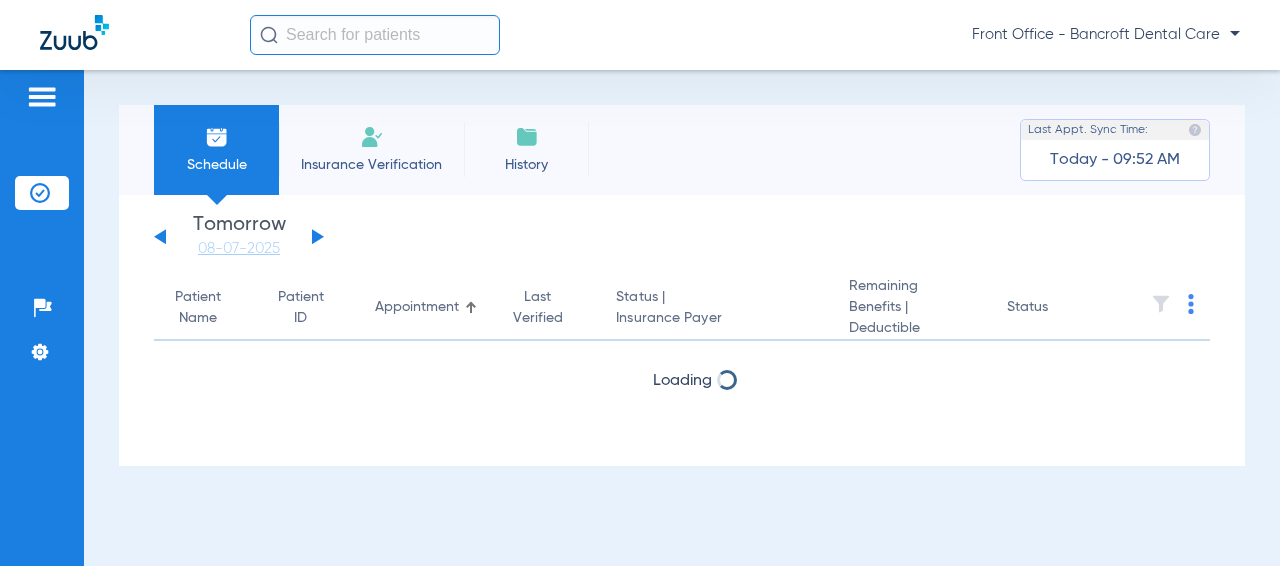 click 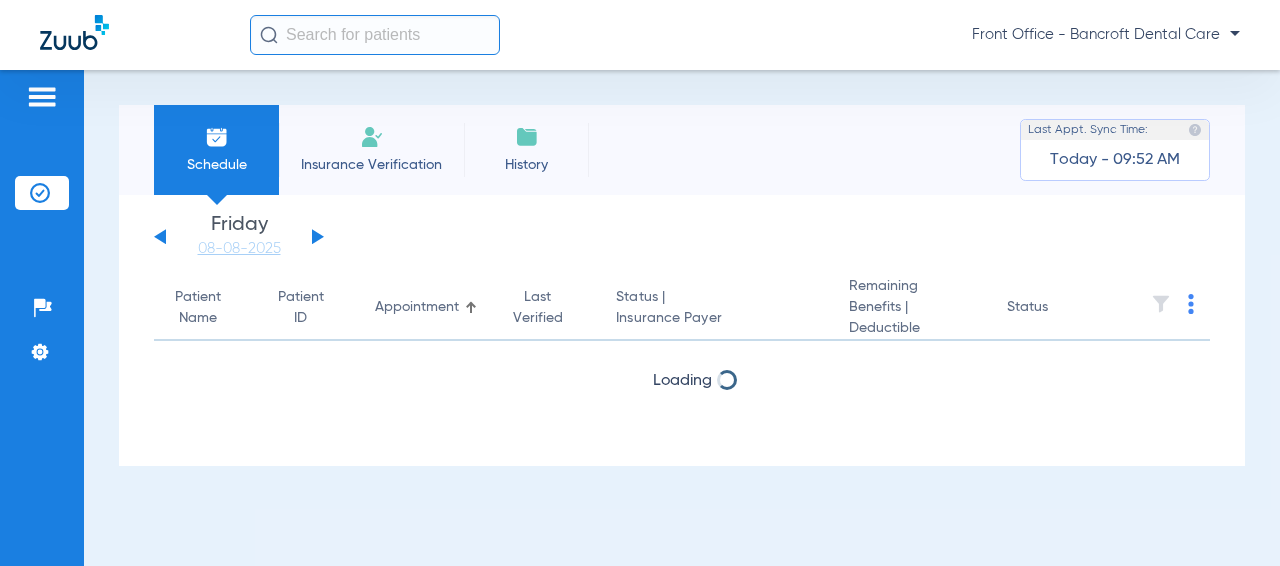 click 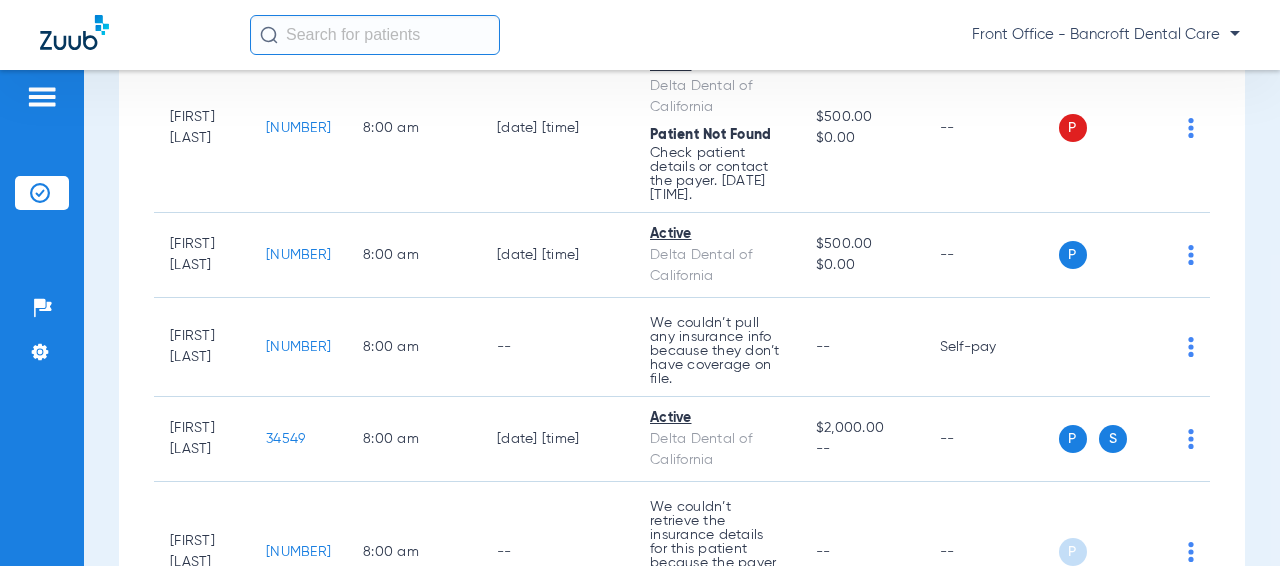 scroll, scrollTop: 400, scrollLeft: 0, axis: vertical 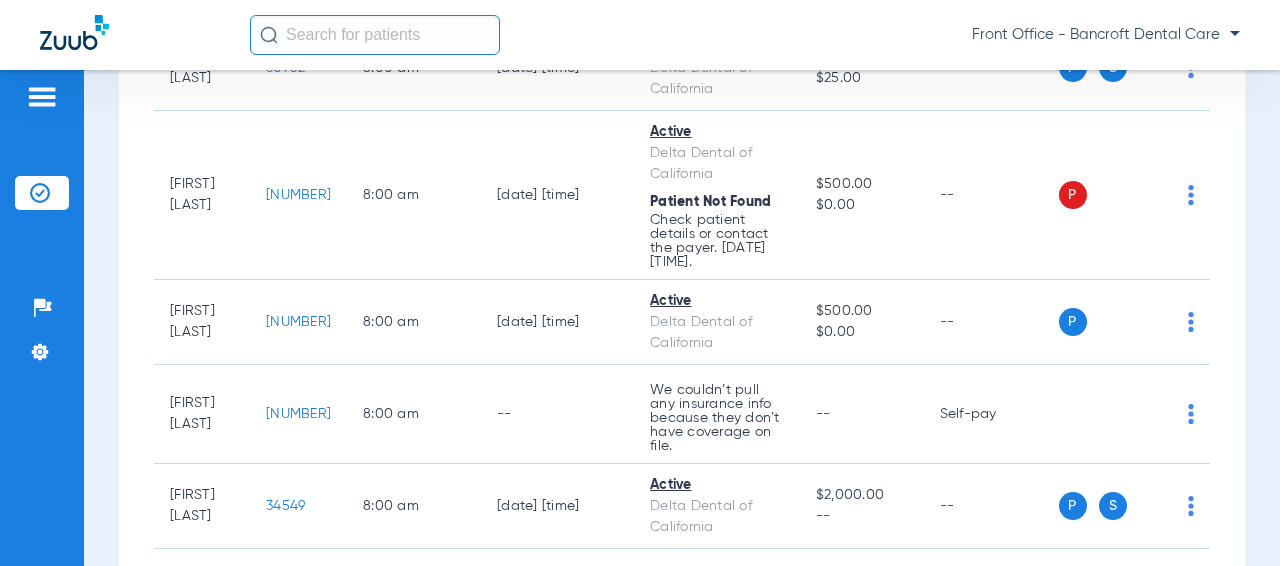 click on "[NUMBER]" 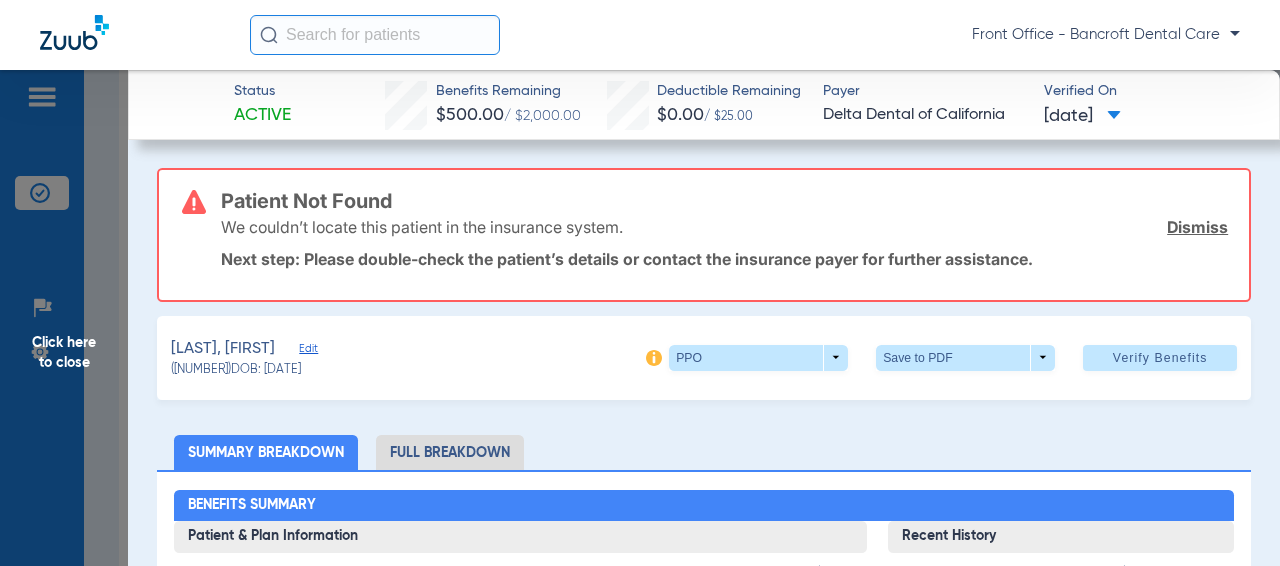 click on "Edit" 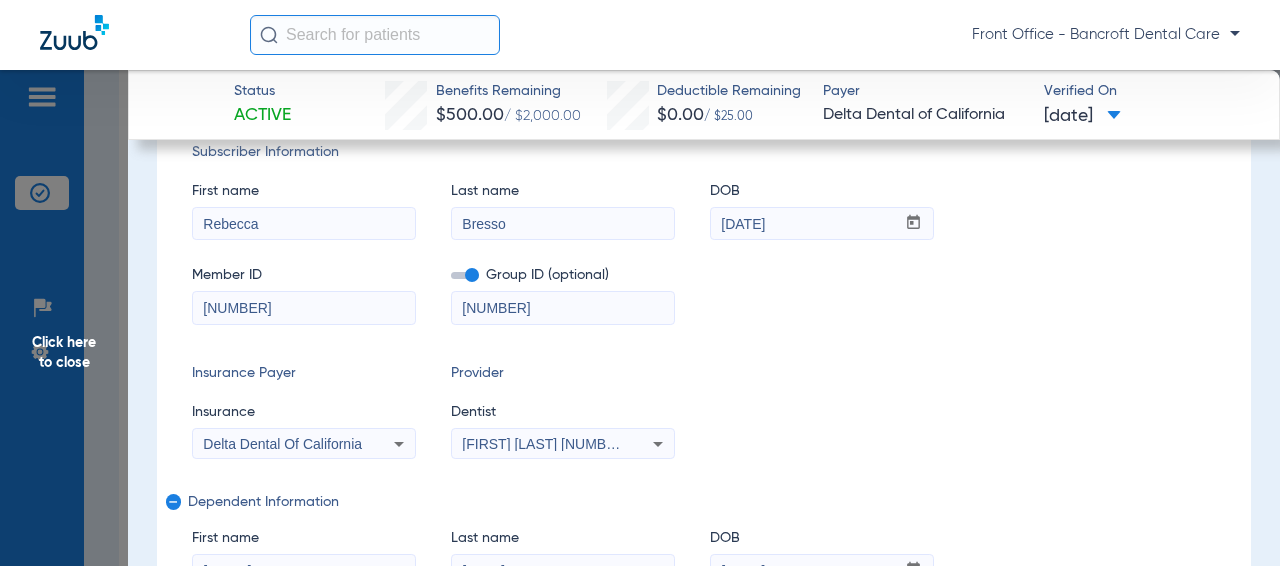 scroll, scrollTop: 300, scrollLeft: 0, axis: vertical 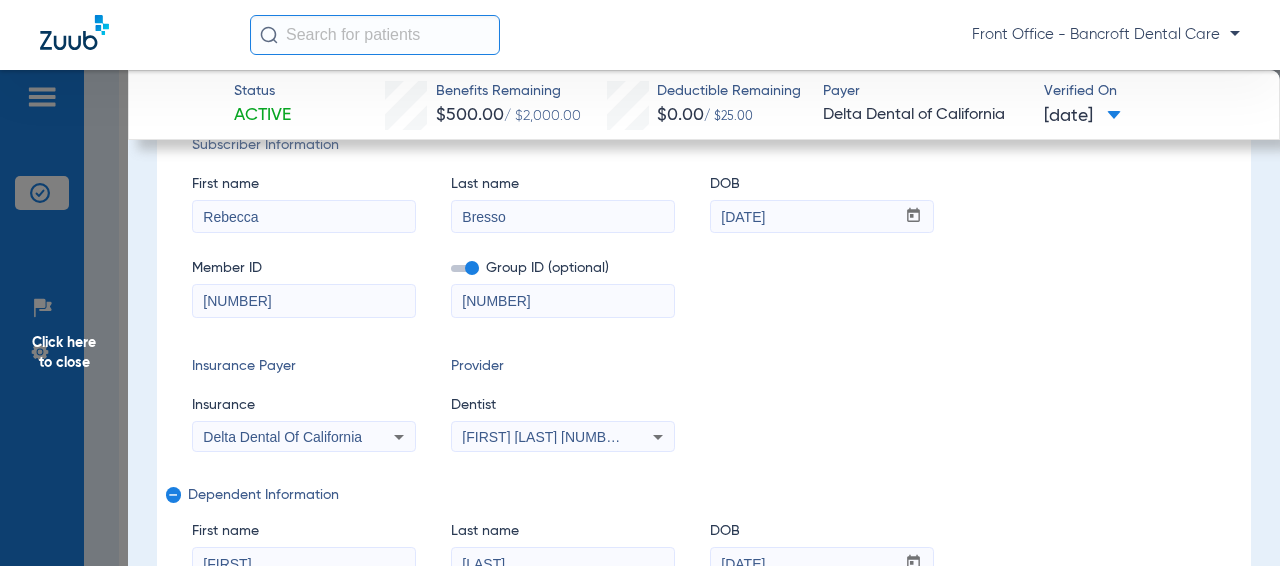 drag, startPoint x: 560, startPoint y: 309, endPoint x: 467, endPoint y: 310, distance: 93.00538 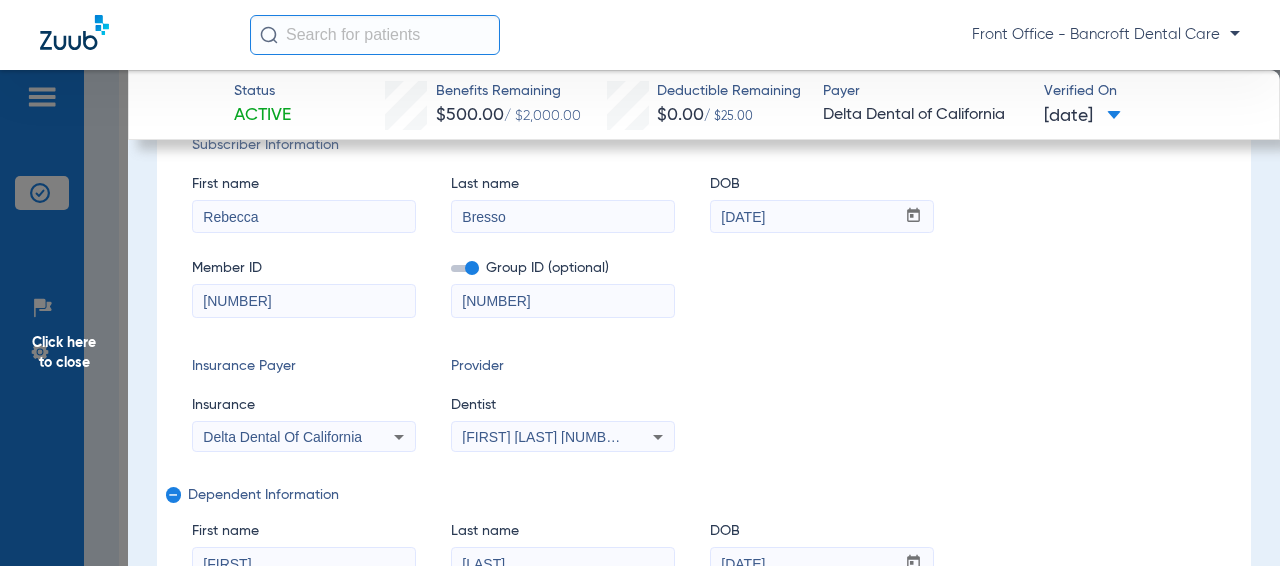 paste on "-" 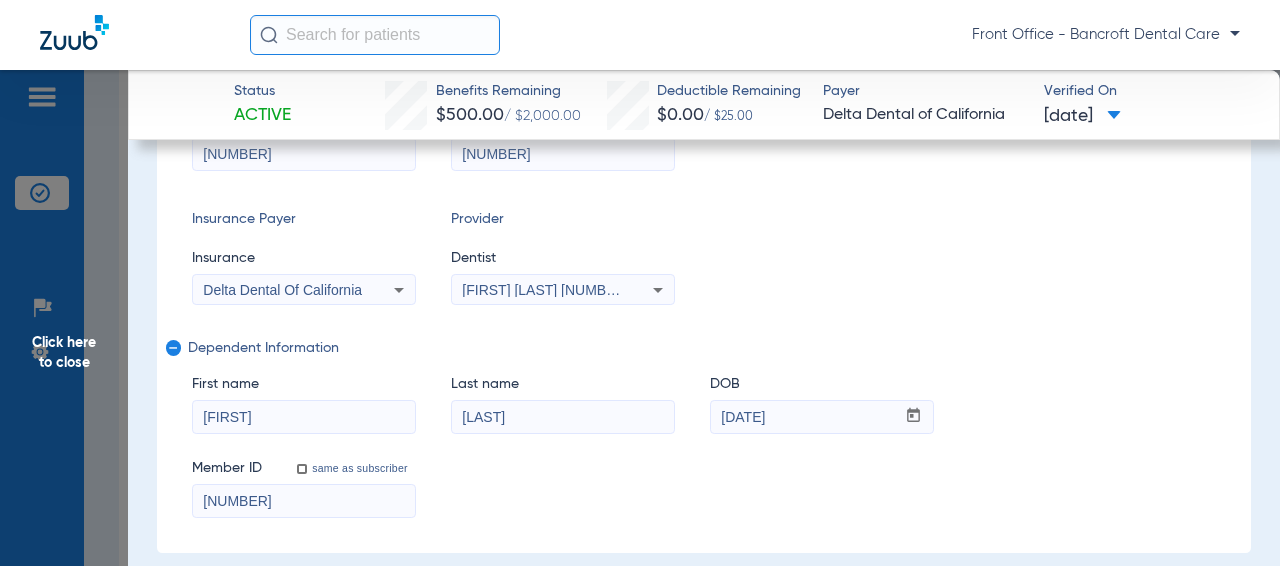 scroll, scrollTop: 500, scrollLeft: 0, axis: vertical 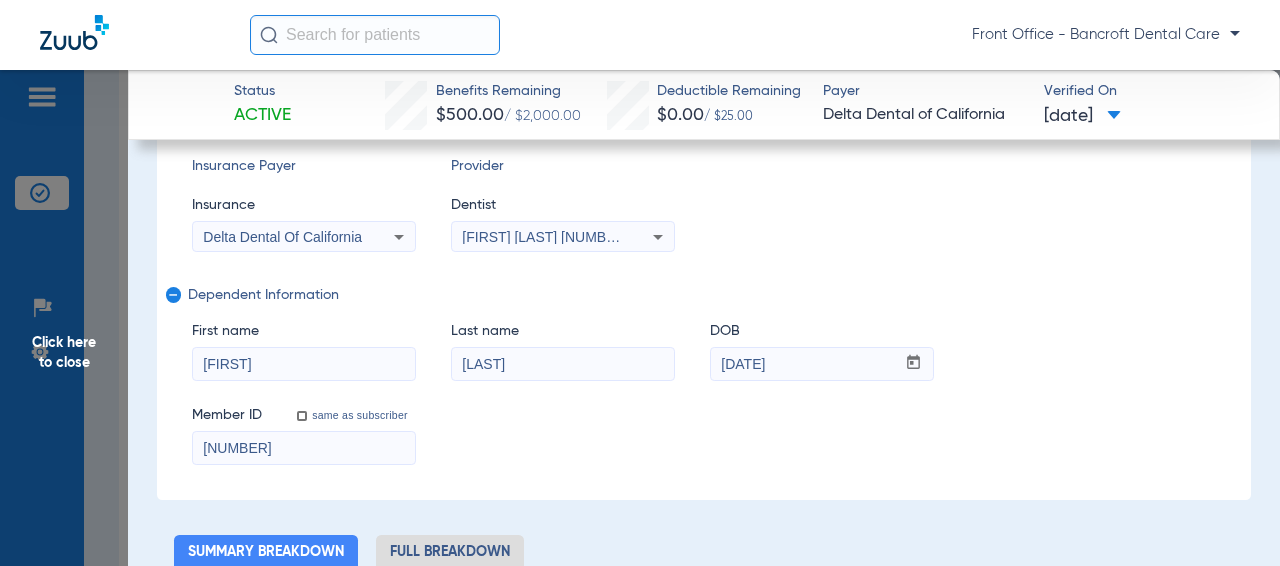 drag, startPoint x: 254, startPoint y: 450, endPoint x: 190, endPoint y: 445, distance: 64.195015 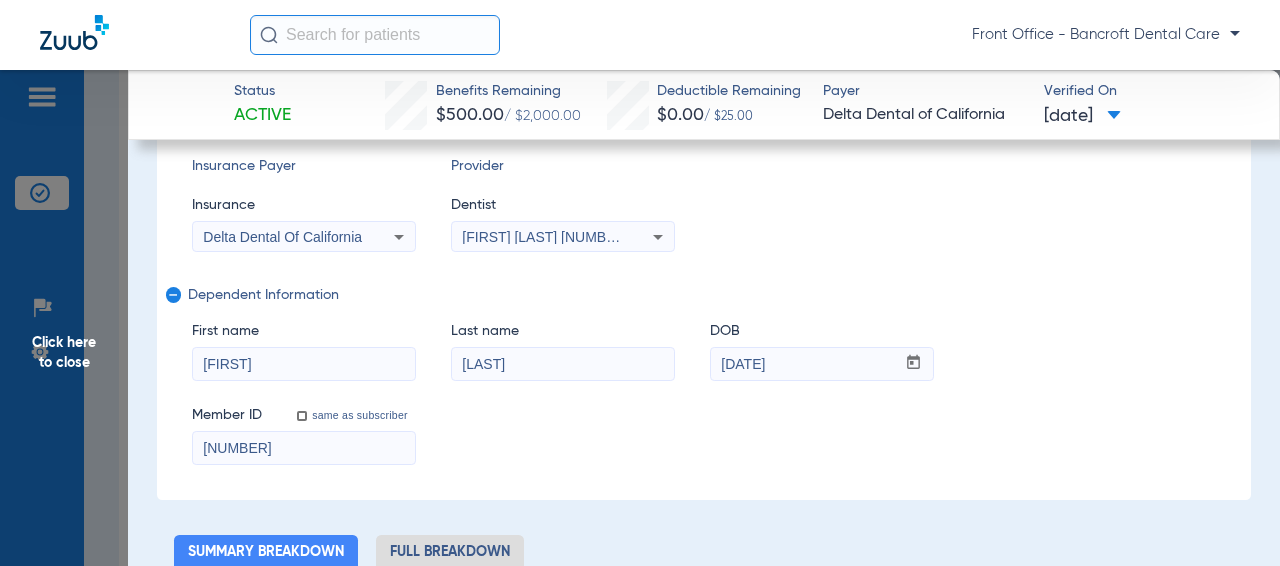 paste on "3" 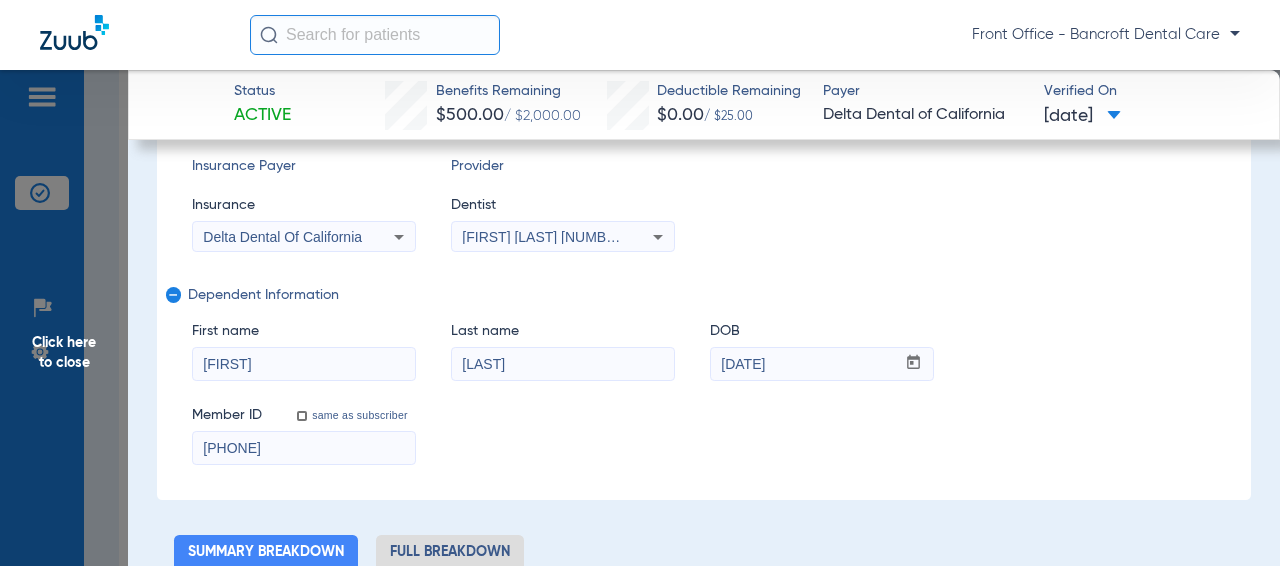 type on "[PHONE]" 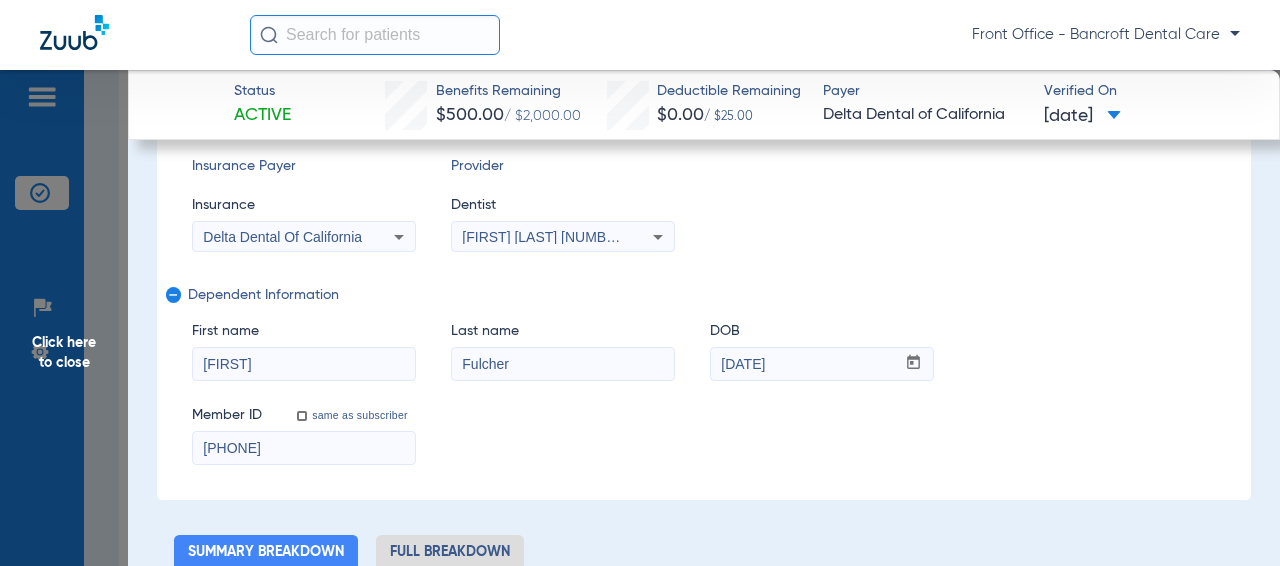 type on "Fulcher" 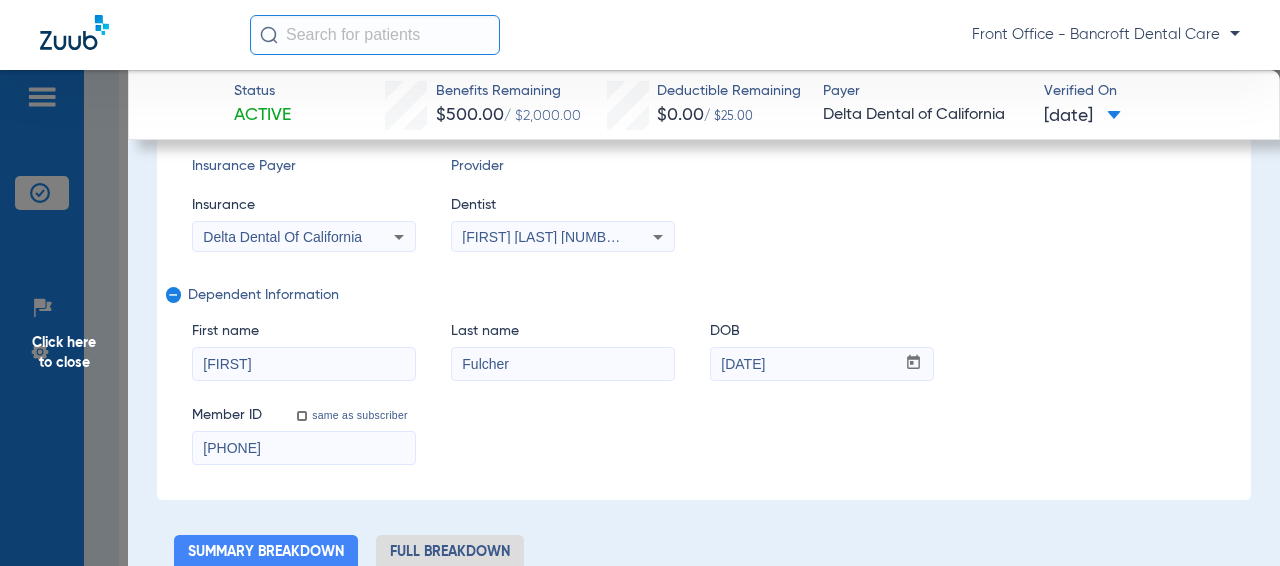 drag, startPoint x: 826, startPoint y: 361, endPoint x: 665, endPoint y: 371, distance: 161.31026 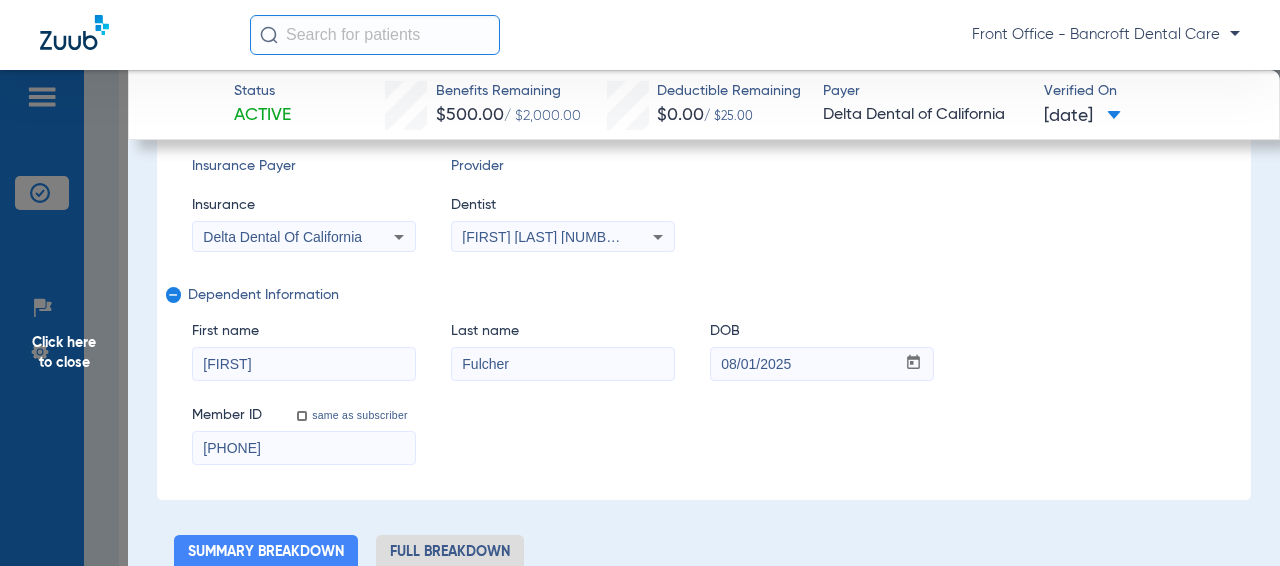 drag, startPoint x: 789, startPoint y: 364, endPoint x: 744, endPoint y: 367, distance: 45.099888 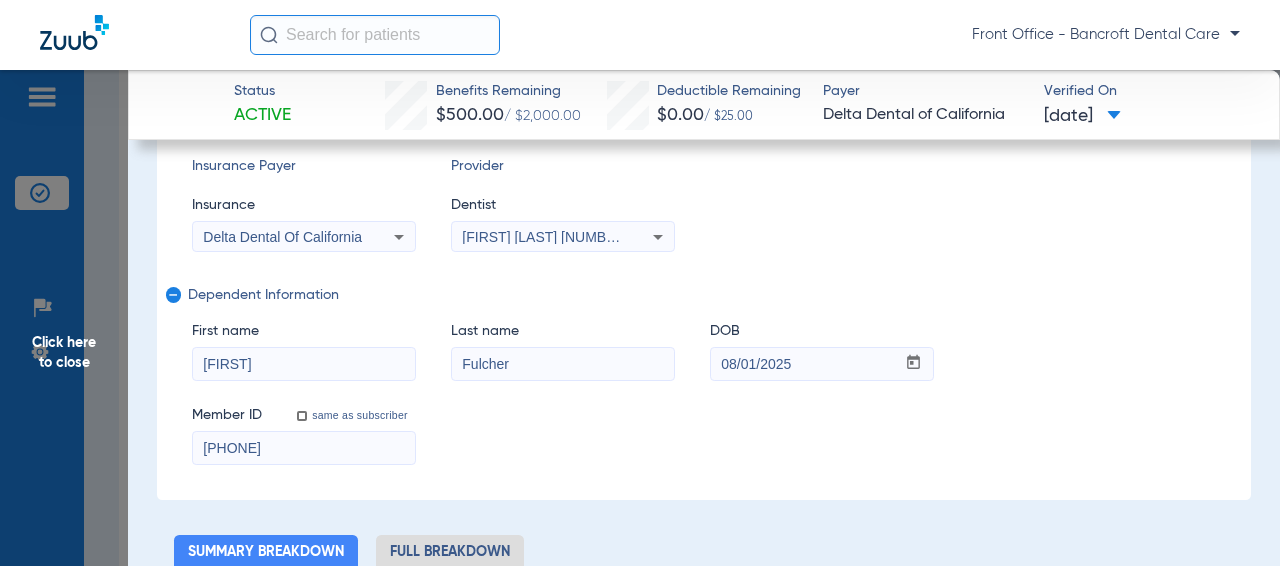 click on "08/01/2025" at bounding box center [803, 364] 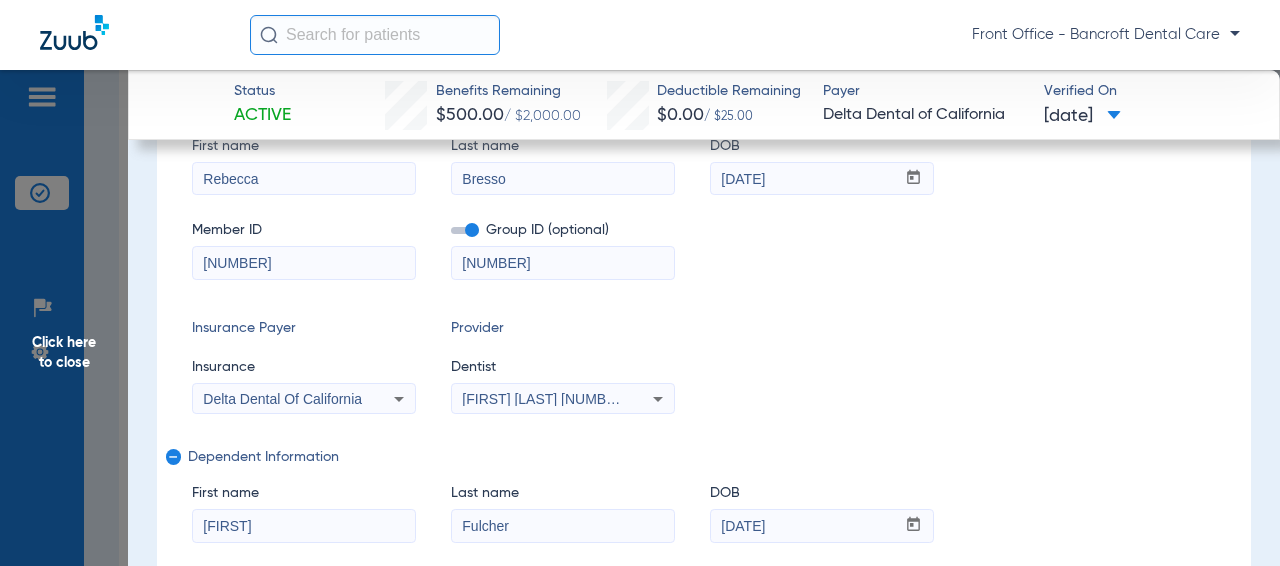 scroll, scrollTop: 200, scrollLeft: 0, axis: vertical 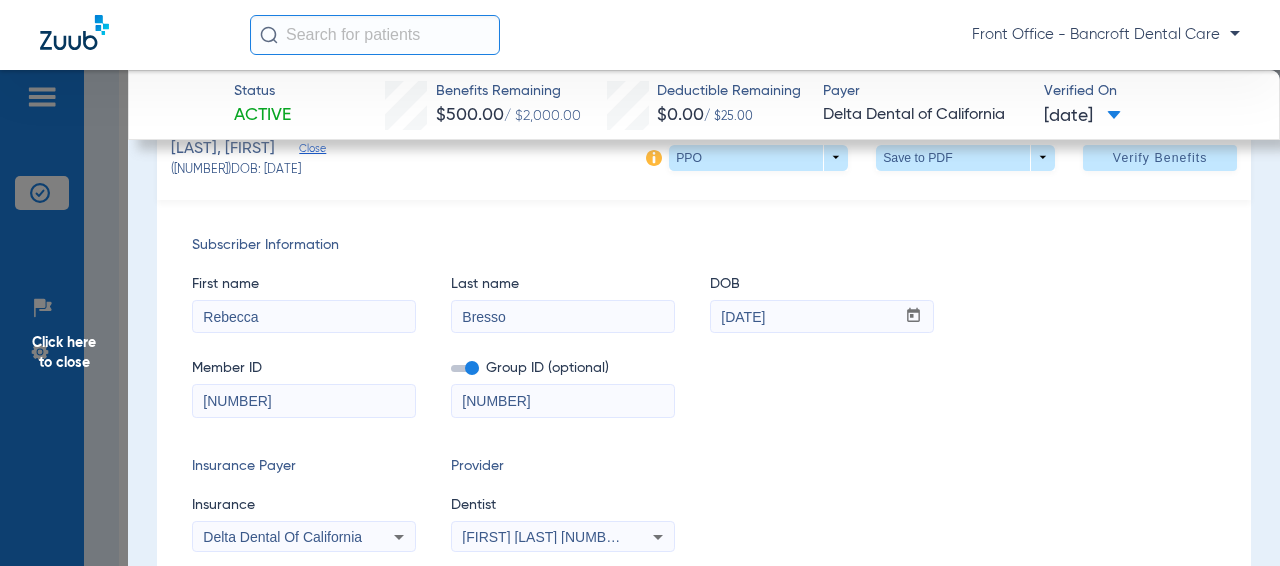 type on "[DATE]" 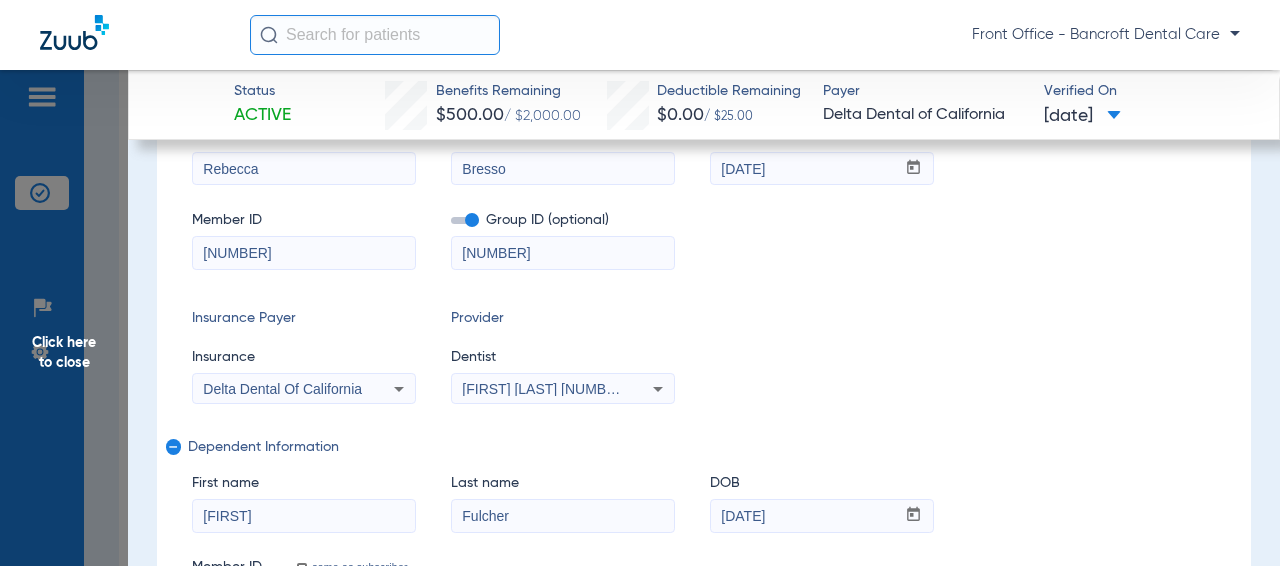 scroll, scrollTop: 52, scrollLeft: 0, axis: vertical 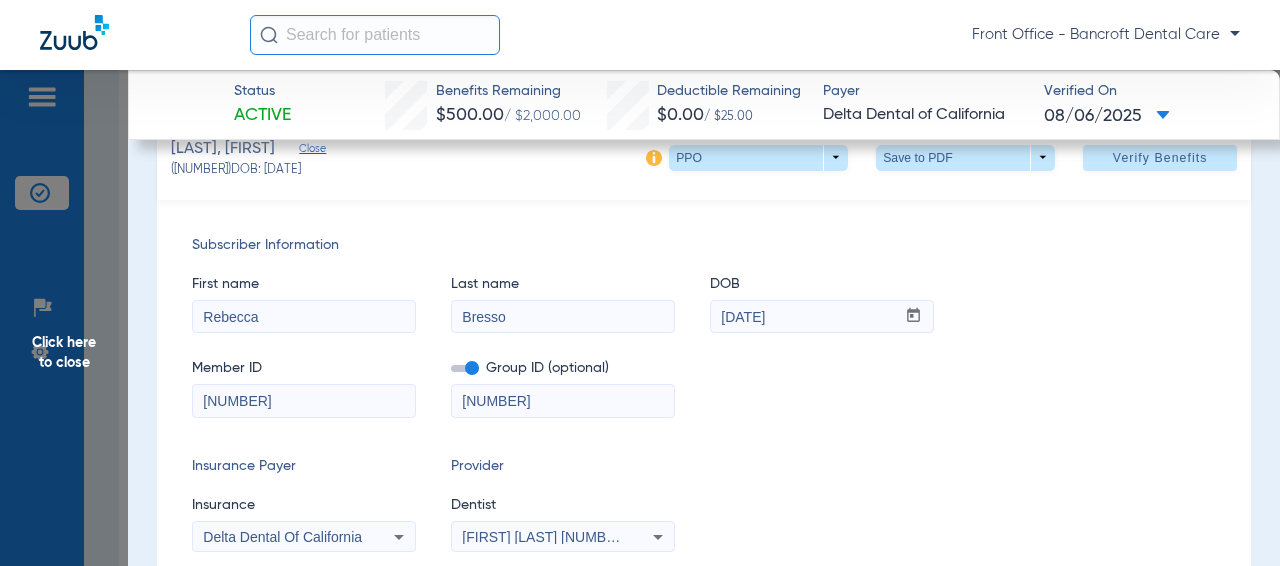 click on "Click here to close" 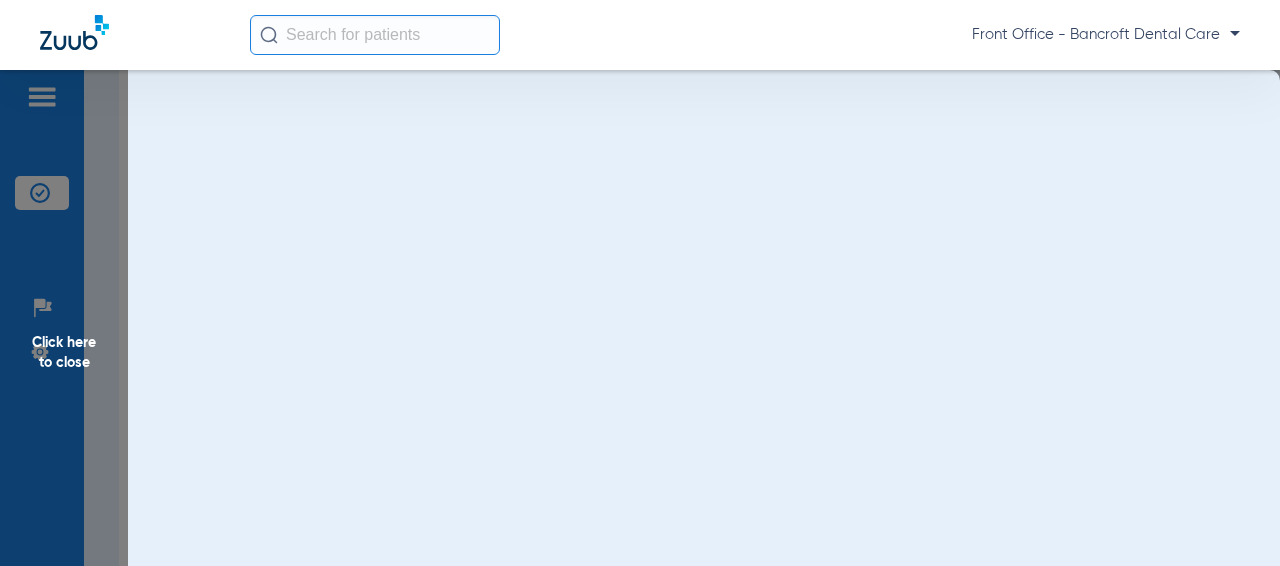 scroll, scrollTop: 0, scrollLeft: 0, axis: both 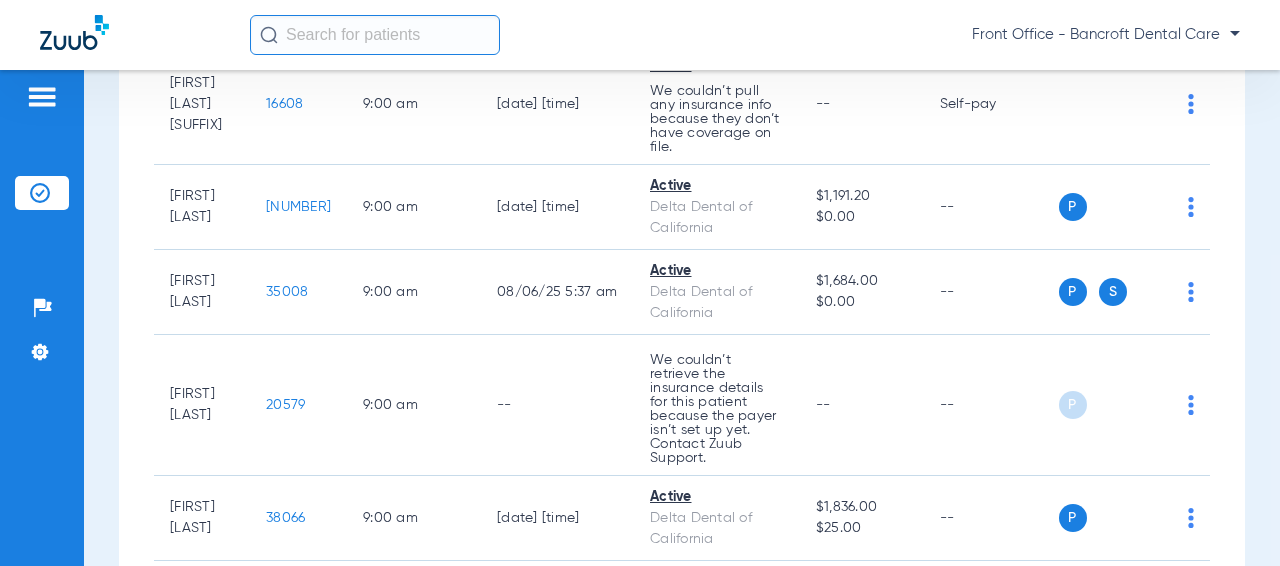 click on "16608" 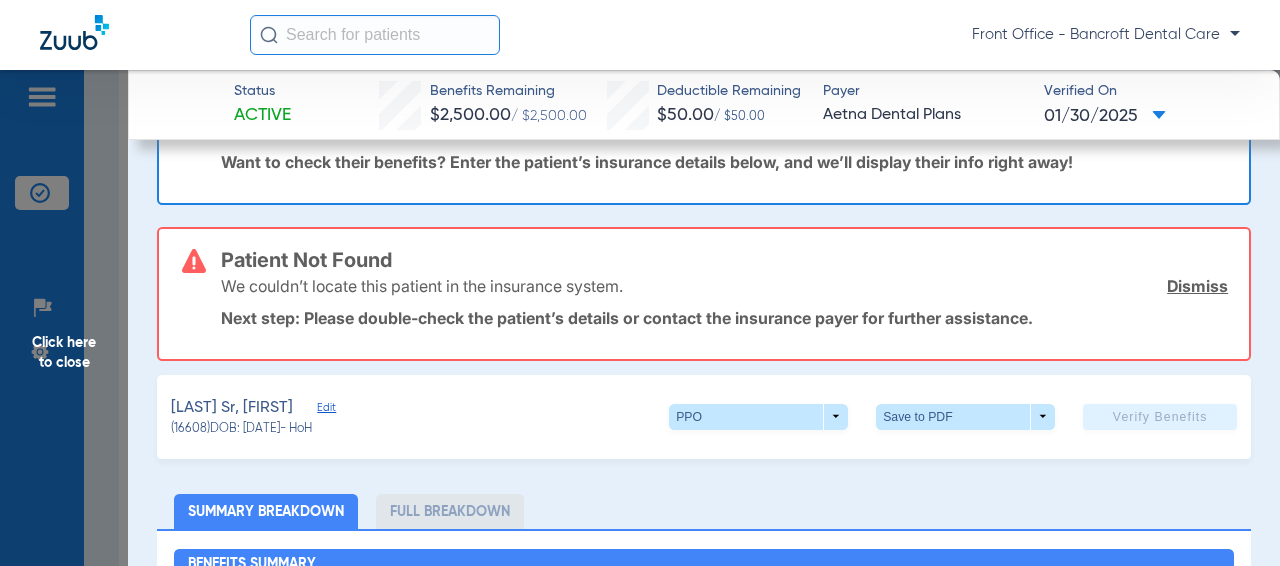 scroll, scrollTop: 100, scrollLeft: 0, axis: vertical 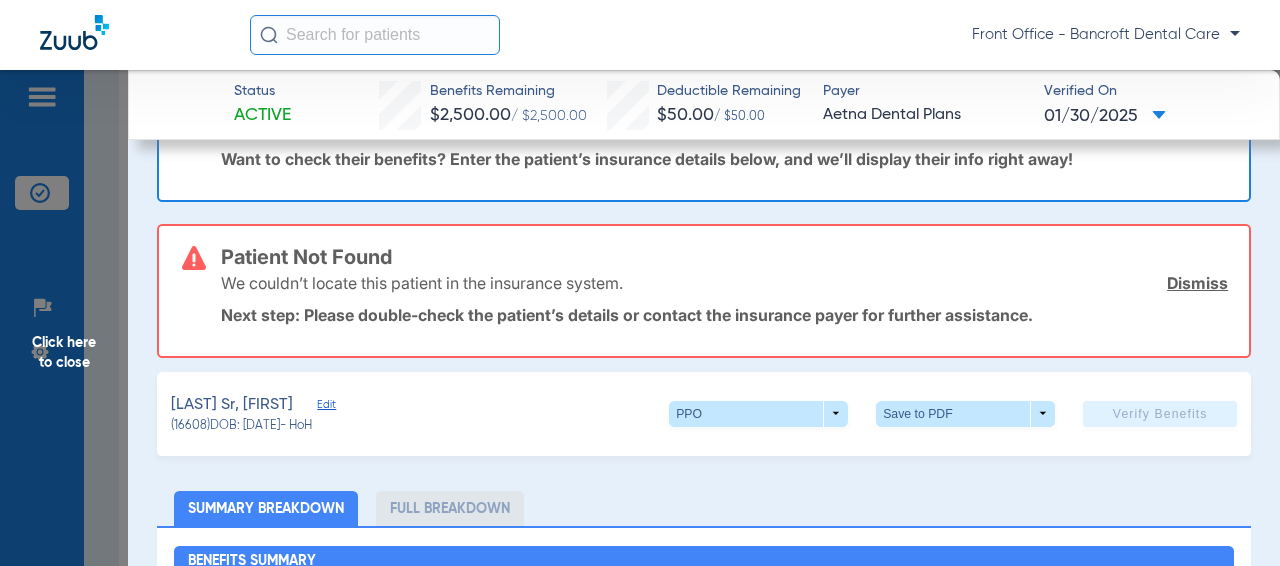 click on "Click here to close" 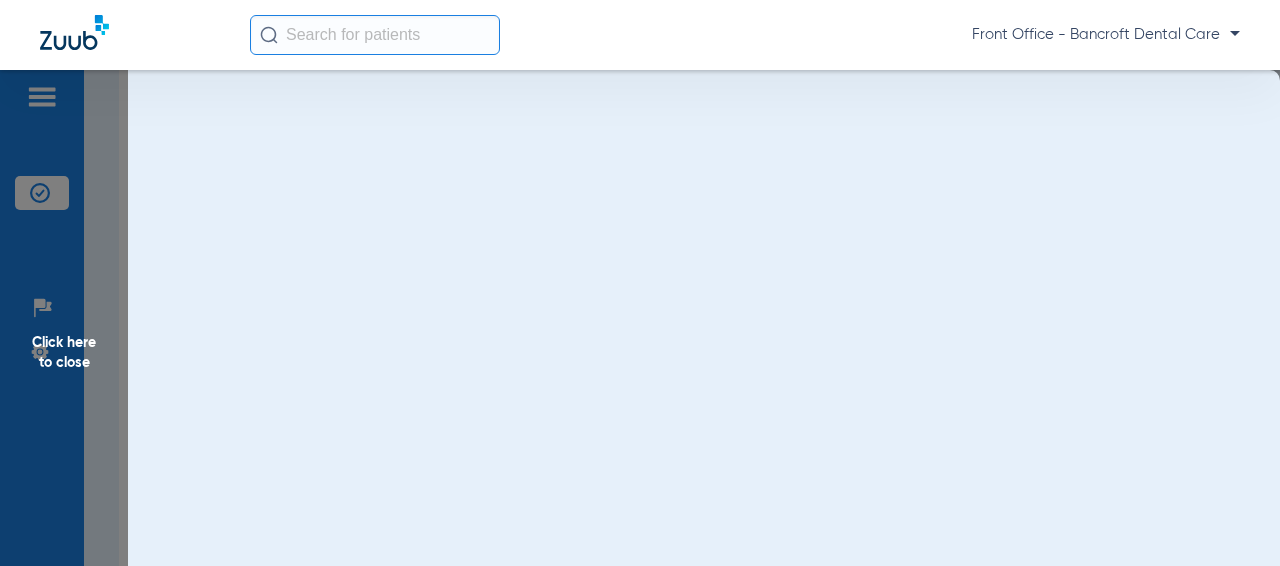 scroll, scrollTop: 0, scrollLeft: 0, axis: both 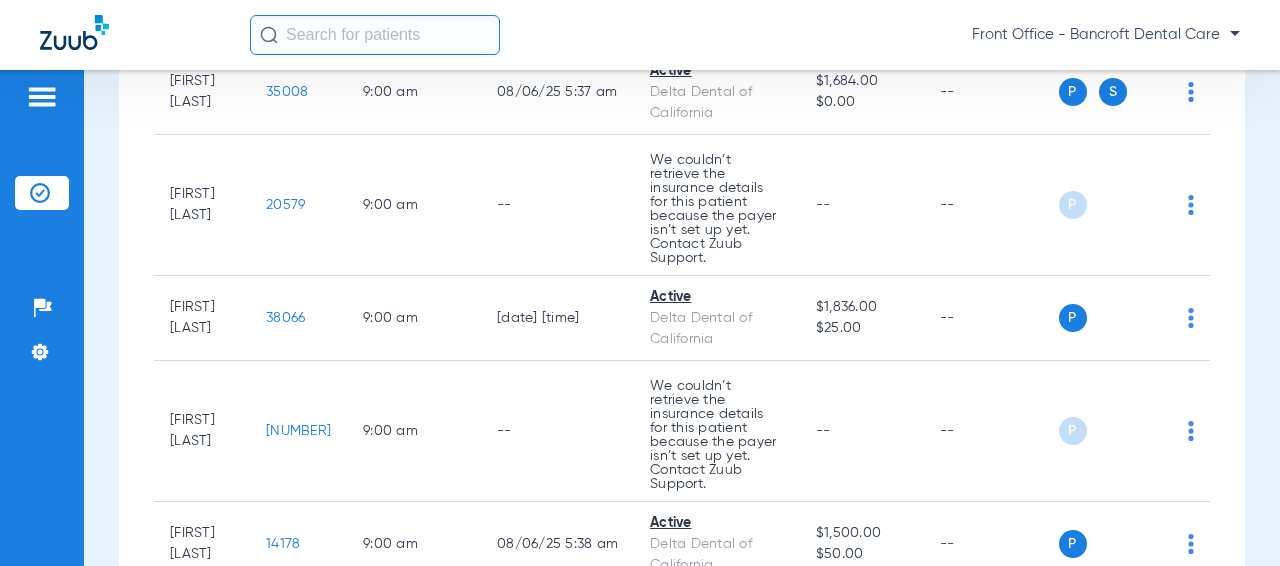 click on "20579" 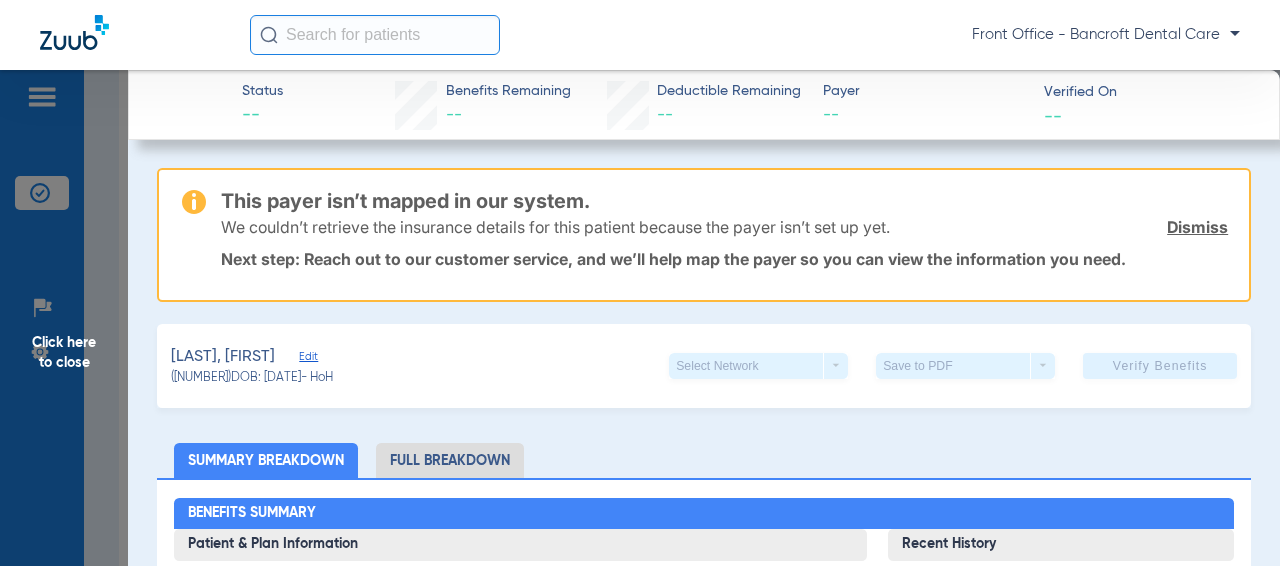 click on "Click here to close" 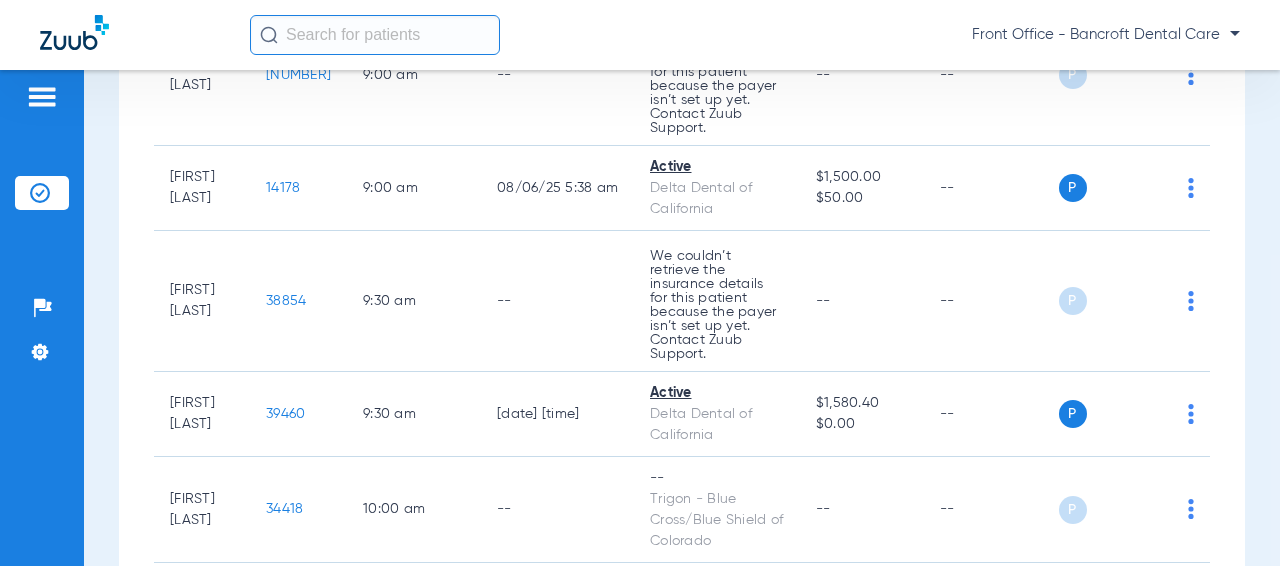 scroll, scrollTop: 1900, scrollLeft: 0, axis: vertical 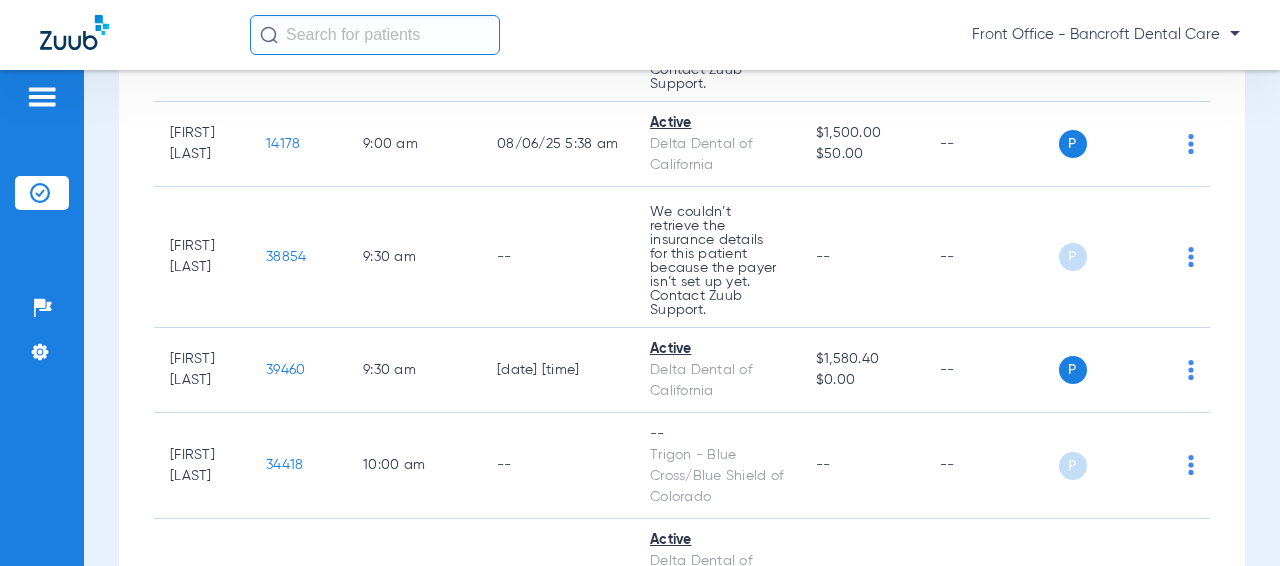 click on "38854" 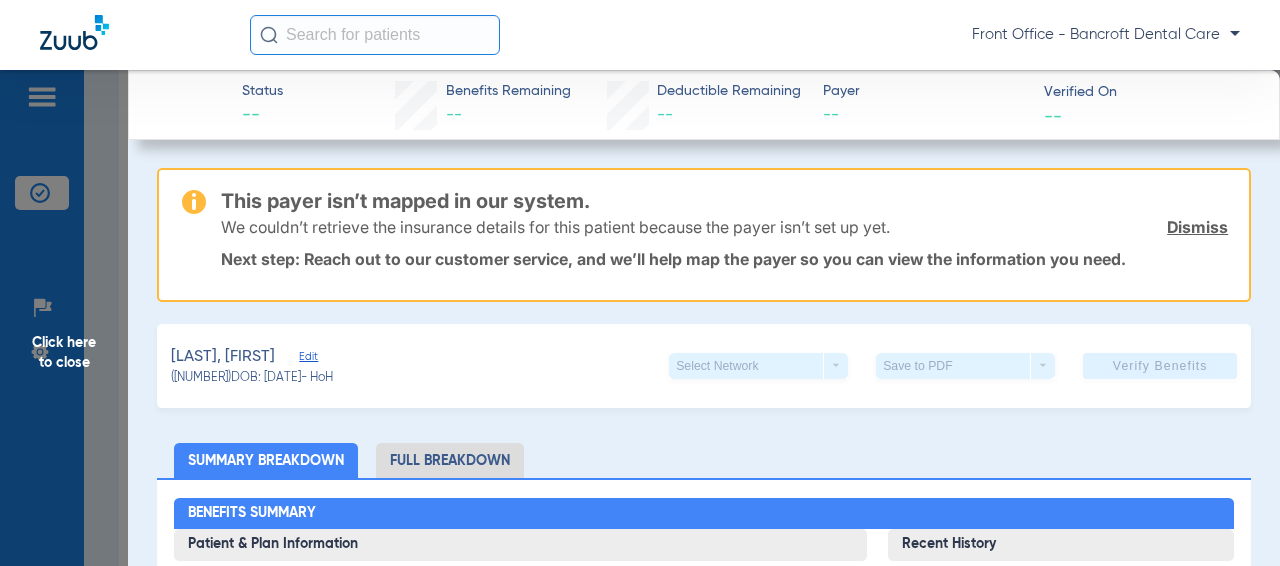click on "Click here to close" 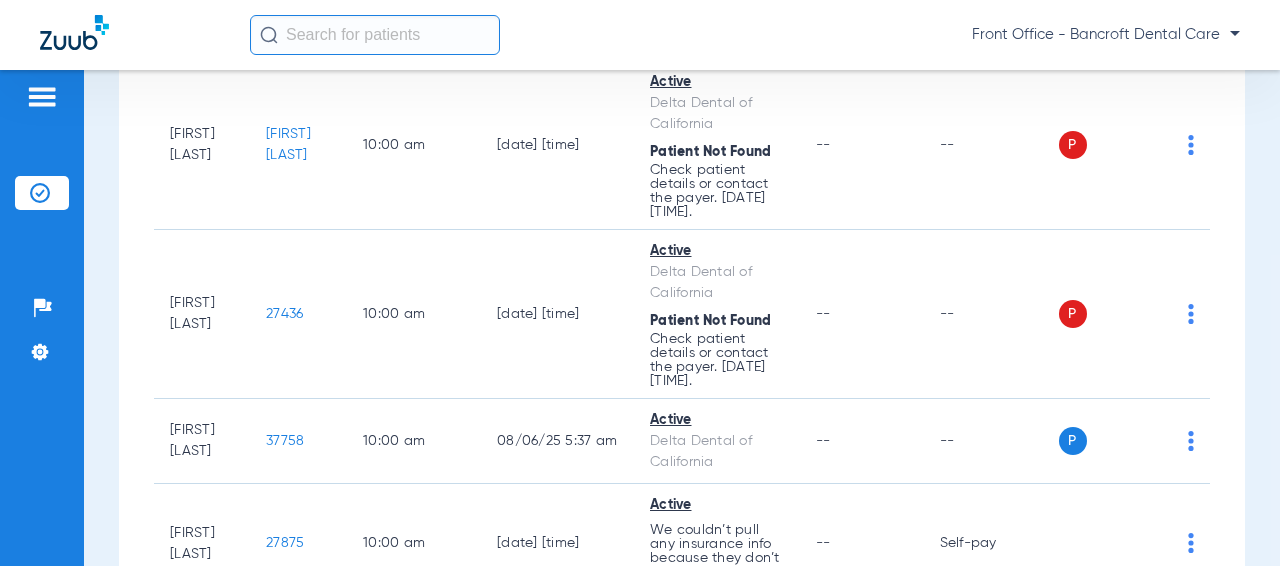 scroll, scrollTop: 2400, scrollLeft: 0, axis: vertical 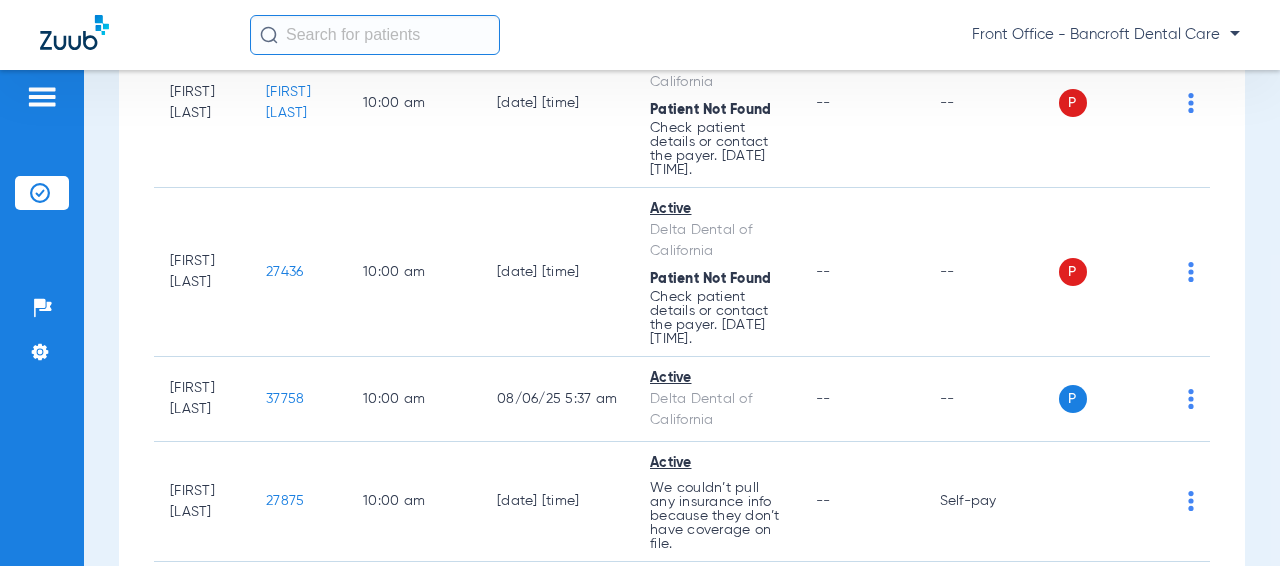 click on "[FIRST] [LAST]" 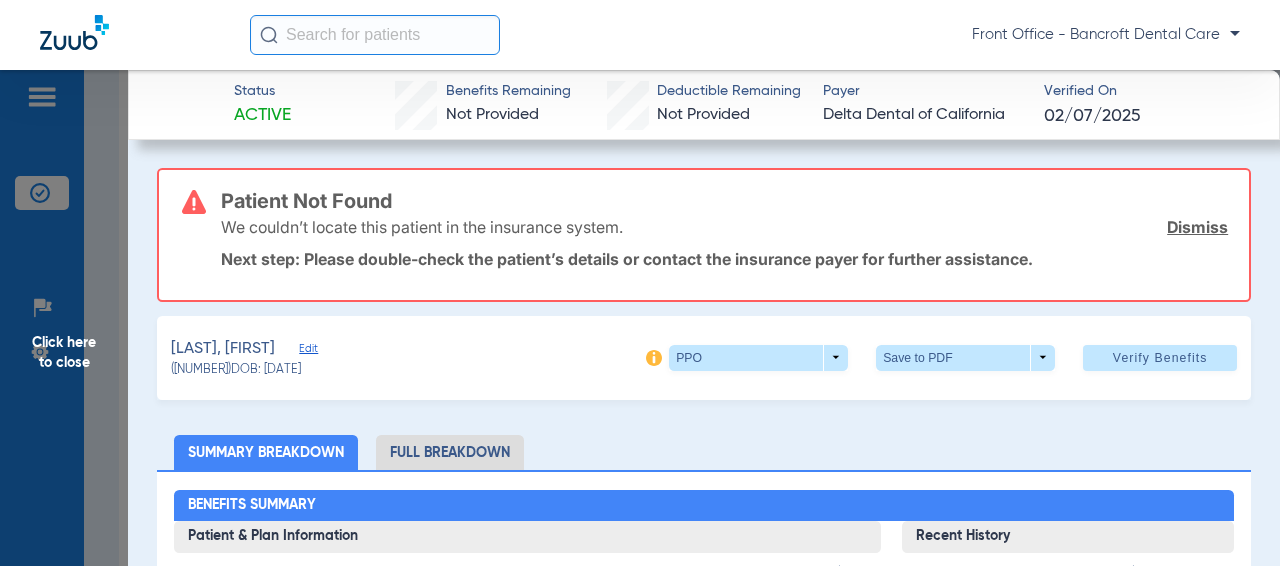 click on "Edit" 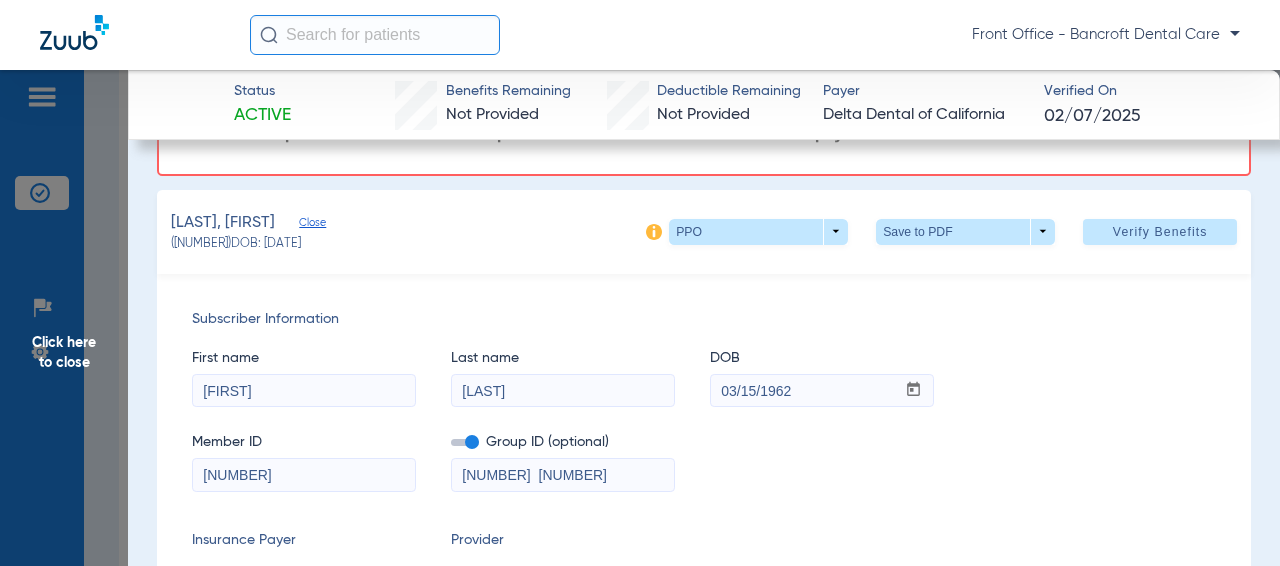 scroll, scrollTop: 200, scrollLeft: 0, axis: vertical 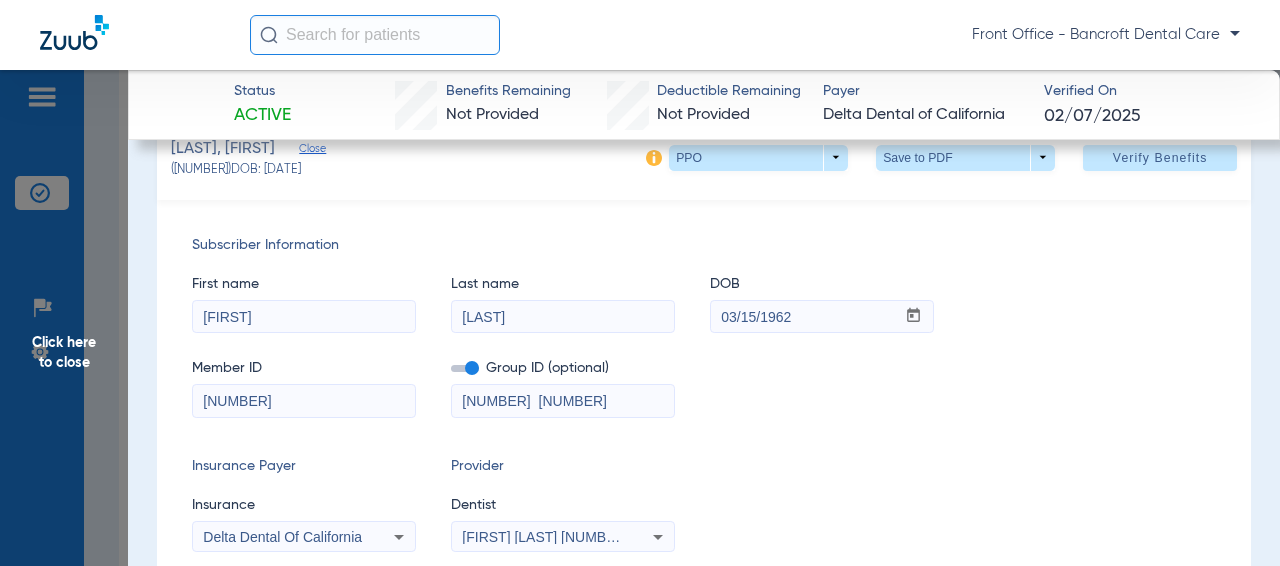 click on "[LAST]" at bounding box center (563, 317) 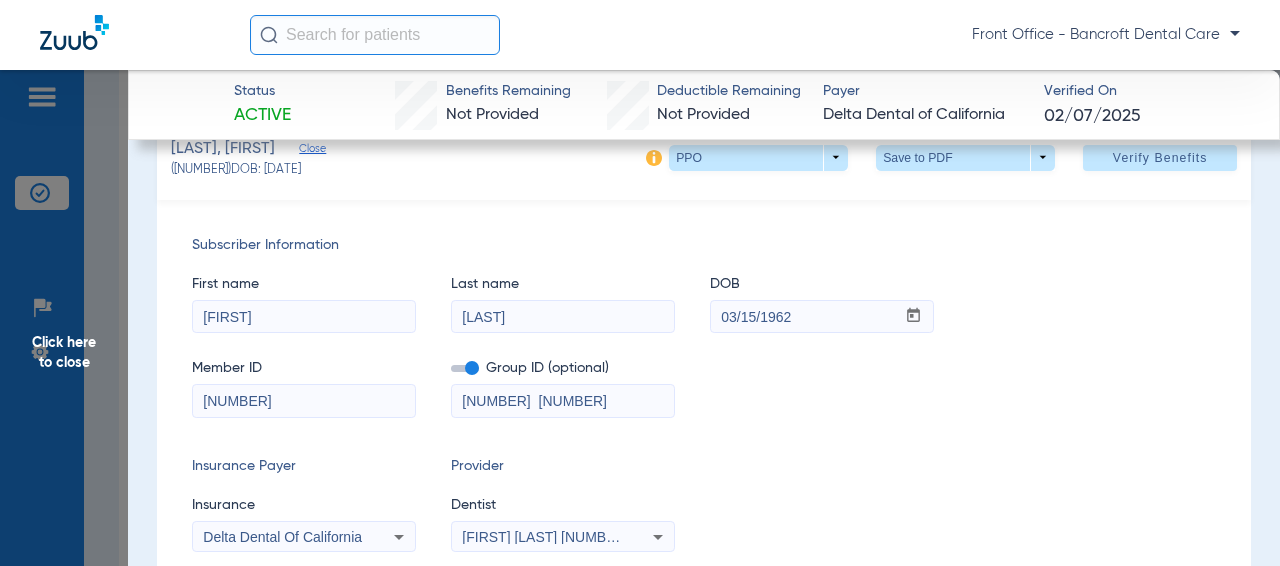 type on "[LAST]" 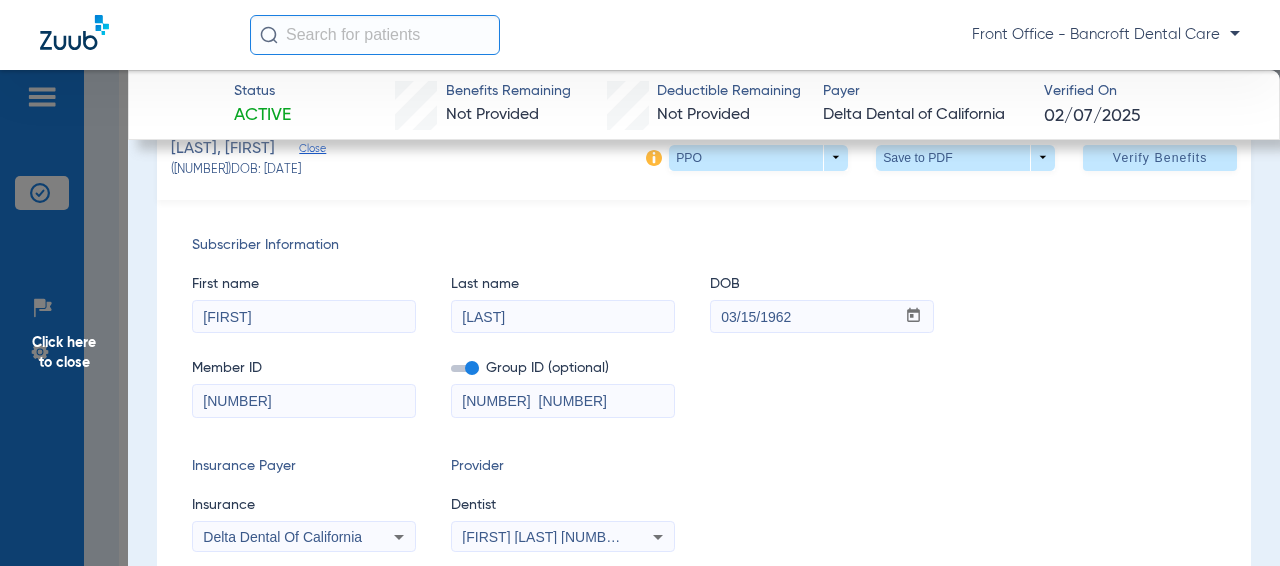 drag, startPoint x: 536, startPoint y: 400, endPoint x: 486, endPoint y: 408, distance: 50.635956 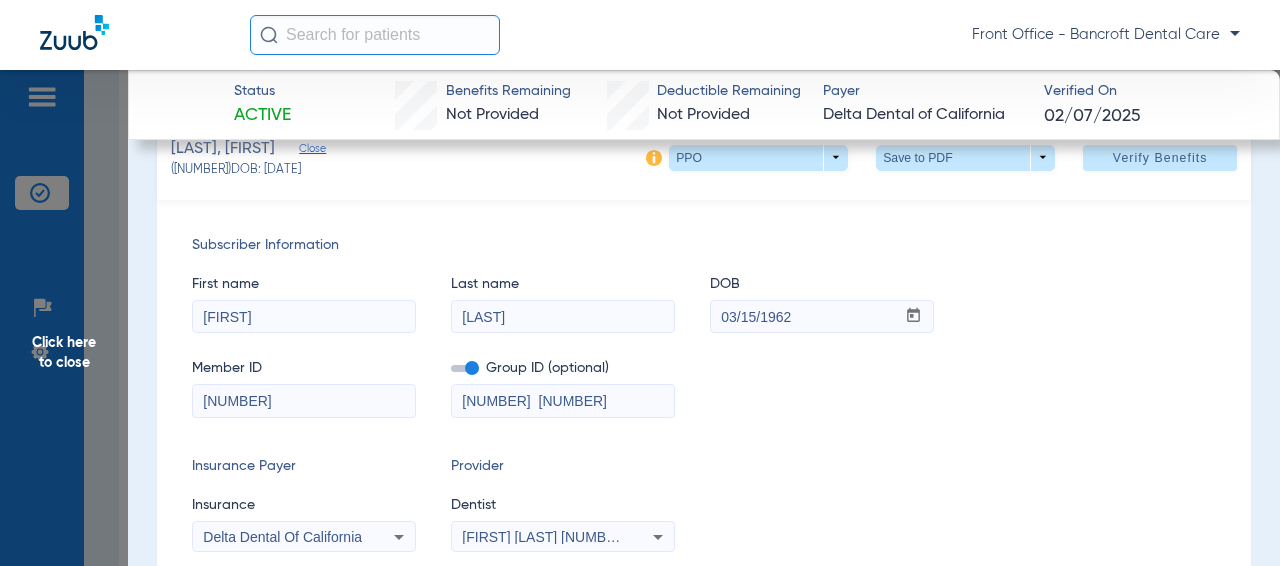 paste on "[NUMBER]-" 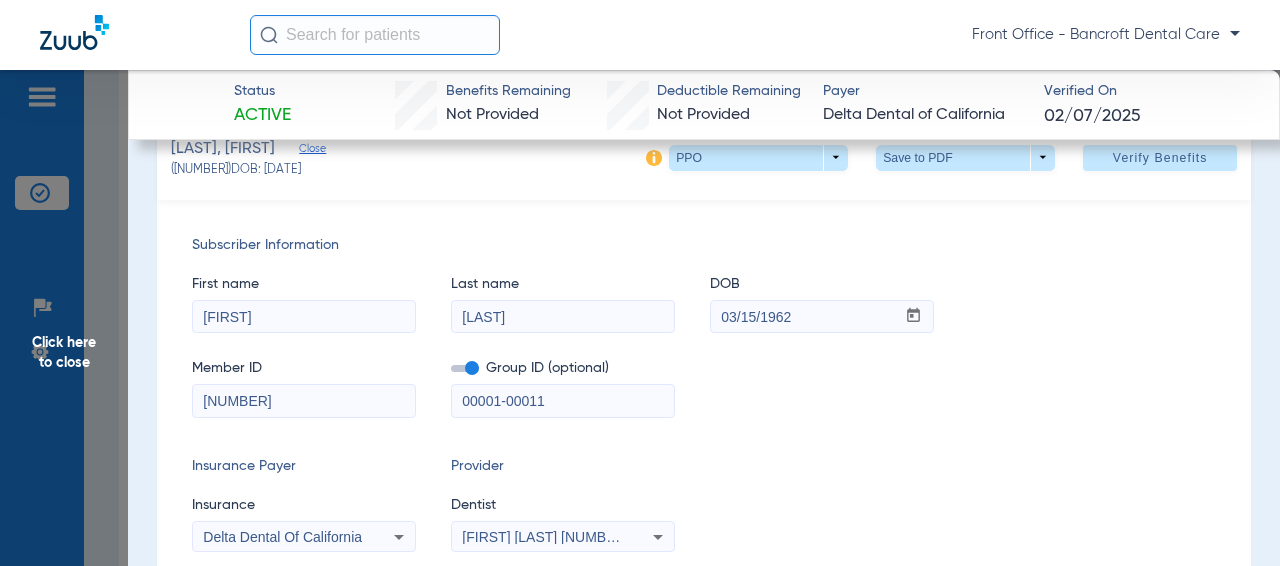 type on "00001-00011" 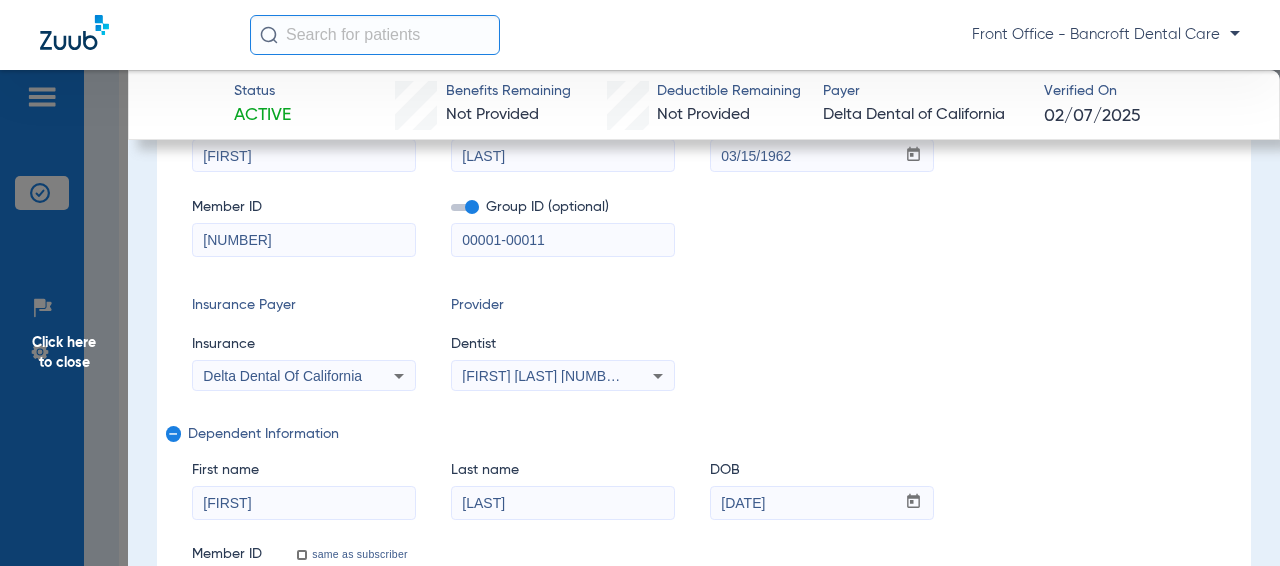 scroll, scrollTop: 500, scrollLeft: 0, axis: vertical 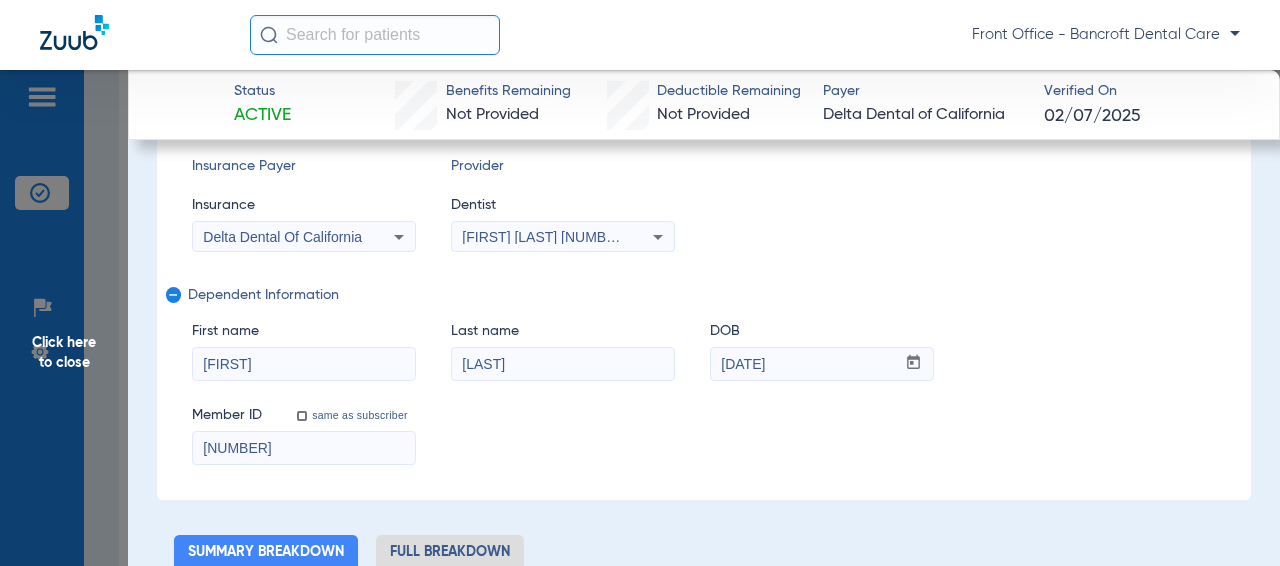 drag, startPoint x: 267, startPoint y: 445, endPoint x: 190, endPoint y: 444, distance: 77.00649 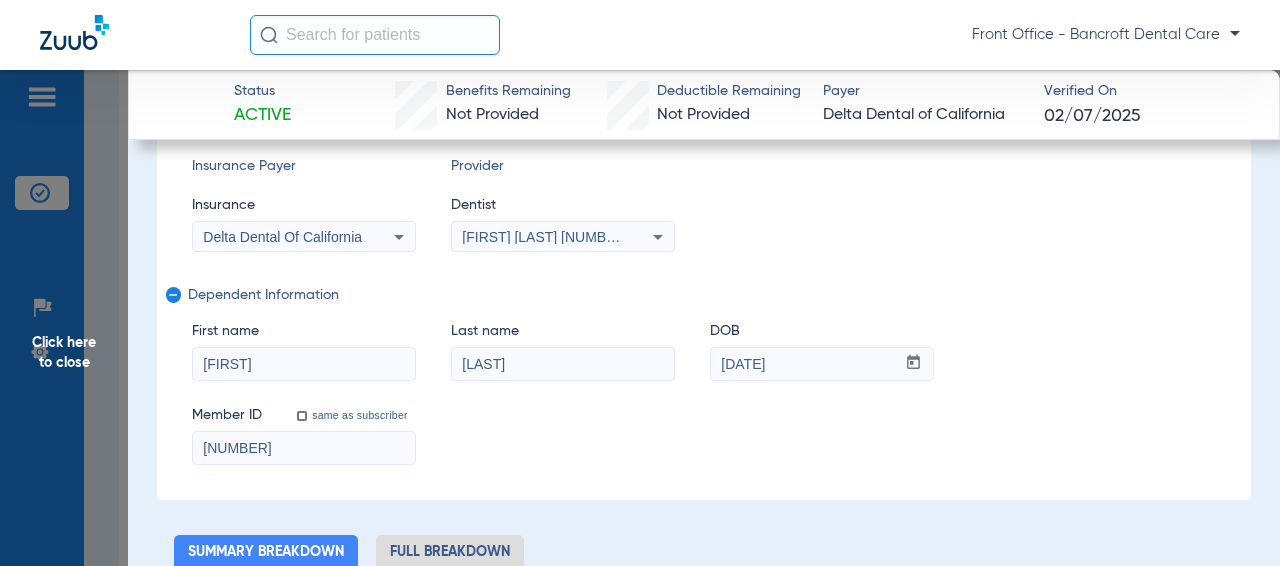 paste on "605" 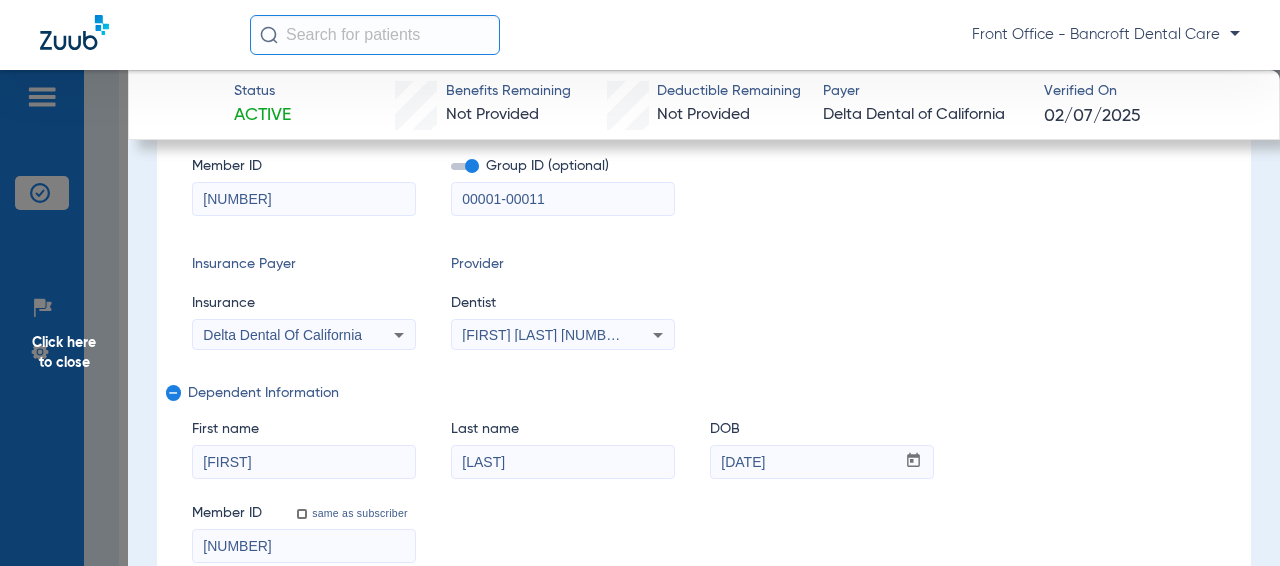 scroll, scrollTop: 400, scrollLeft: 0, axis: vertical 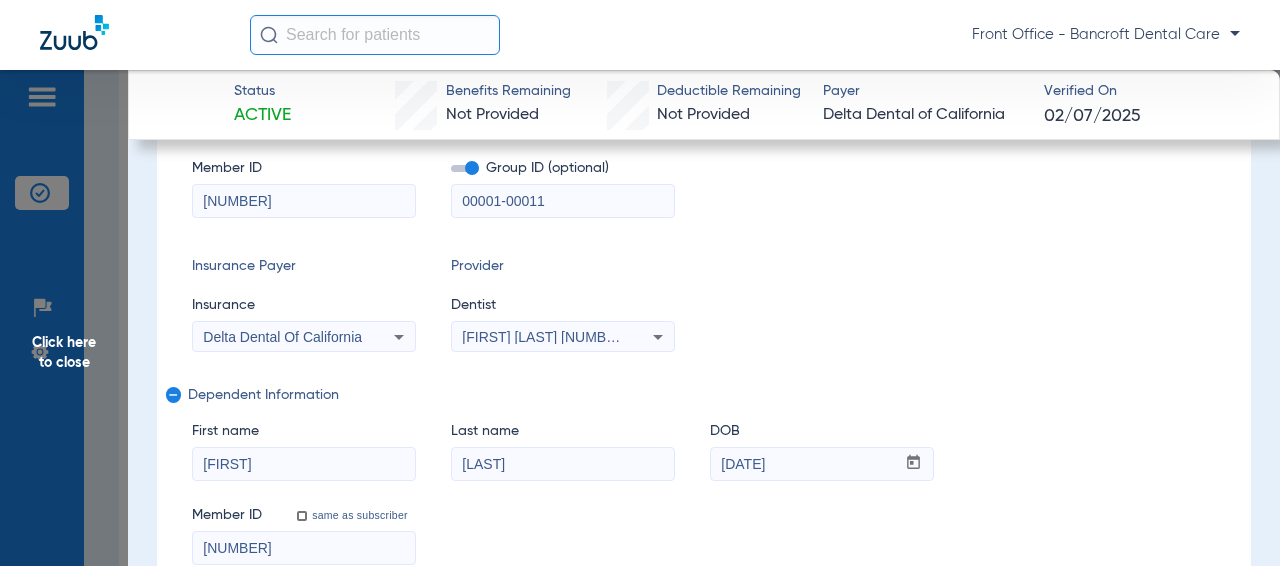 drag, startPoint x: 321, startPoint y: 206, endPoint x: 254, endPoint y: 202, distance: 67.11929 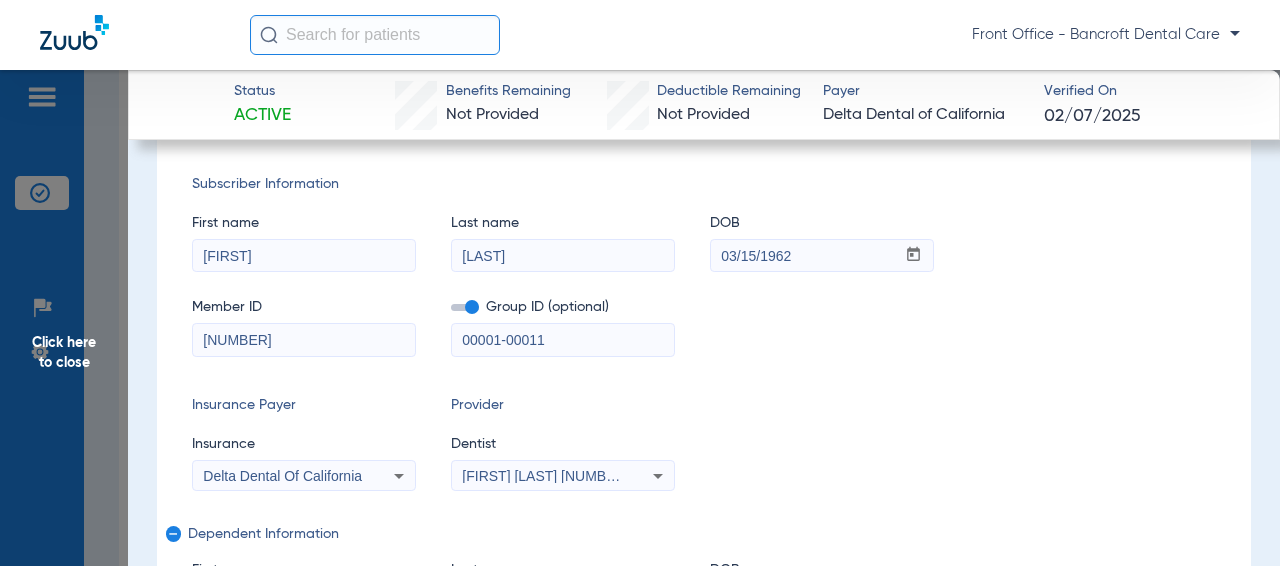scroll, scrollTop: 200, scrollLeft: 0, axis: vertical 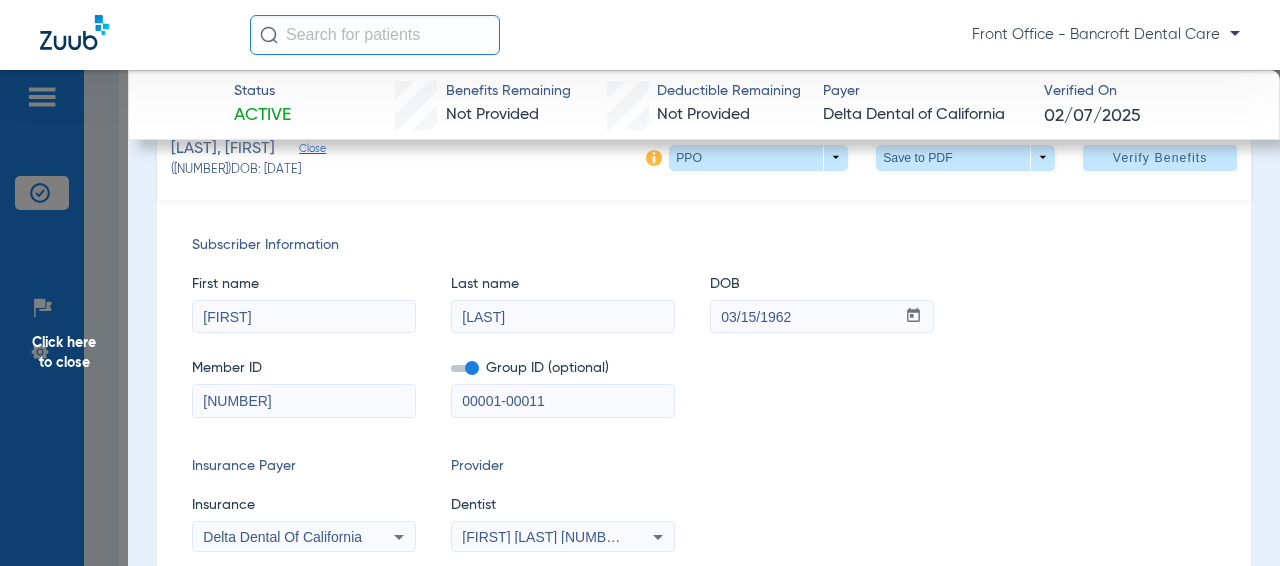 type on "[NUMBER]" 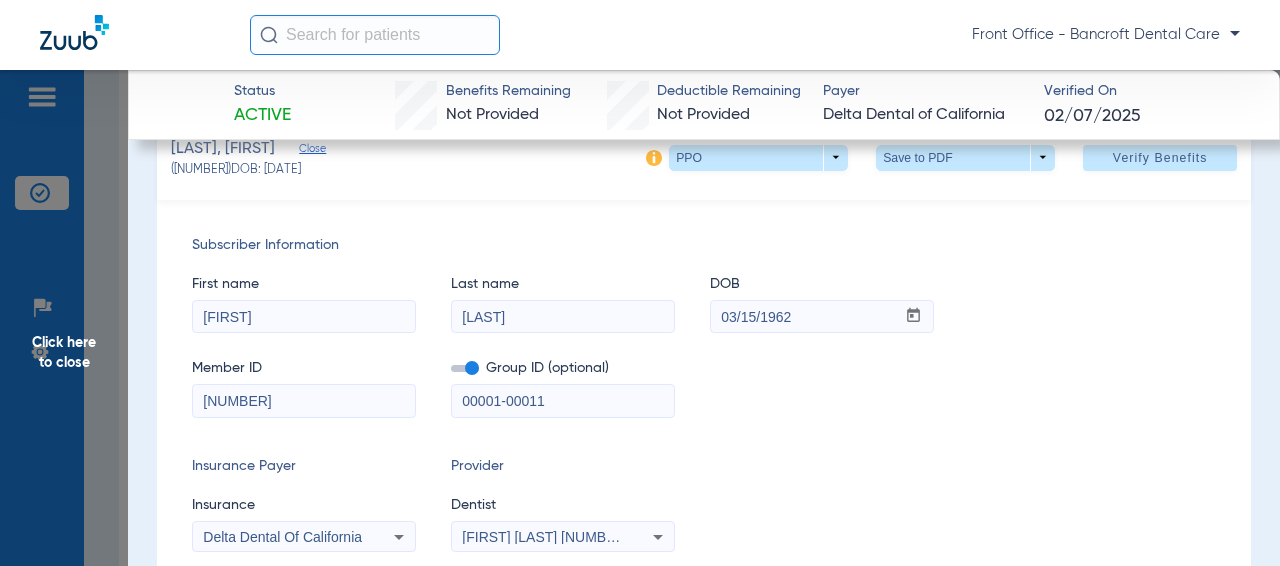 click 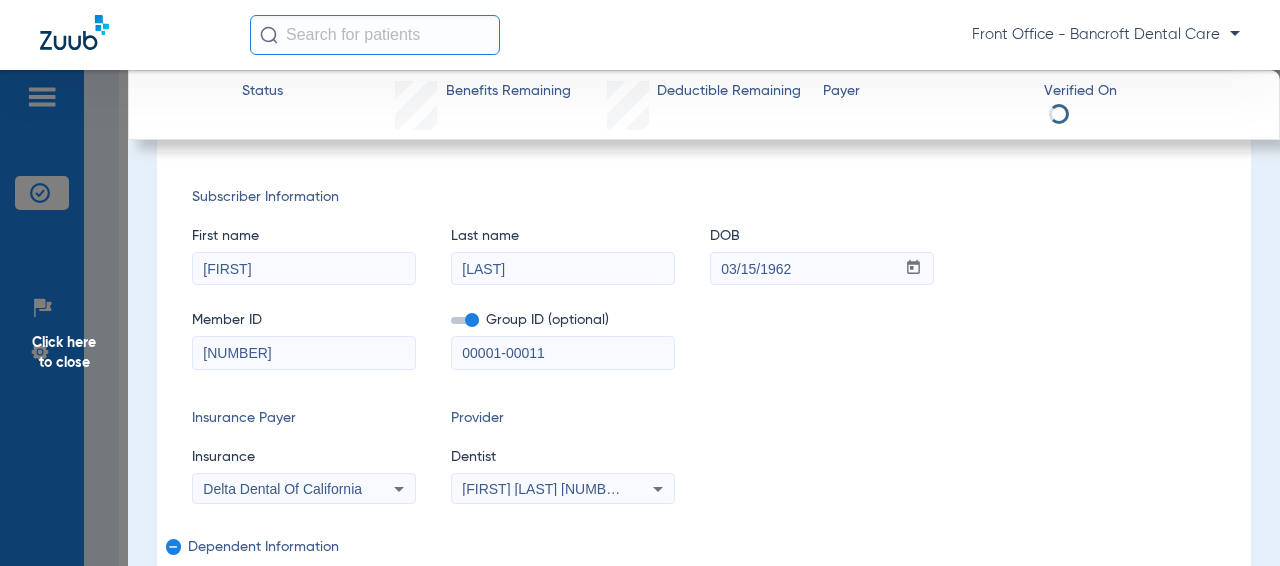 scroll, scrollTop: 0, scrollLeft: 0, axis: both 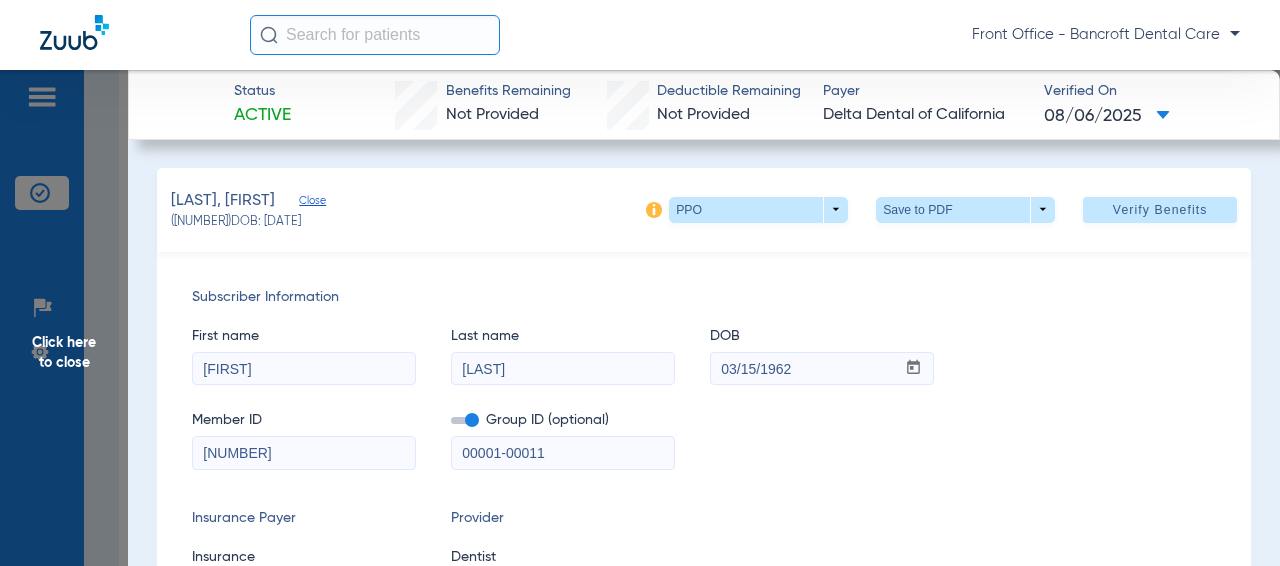 click on "Click here to close" 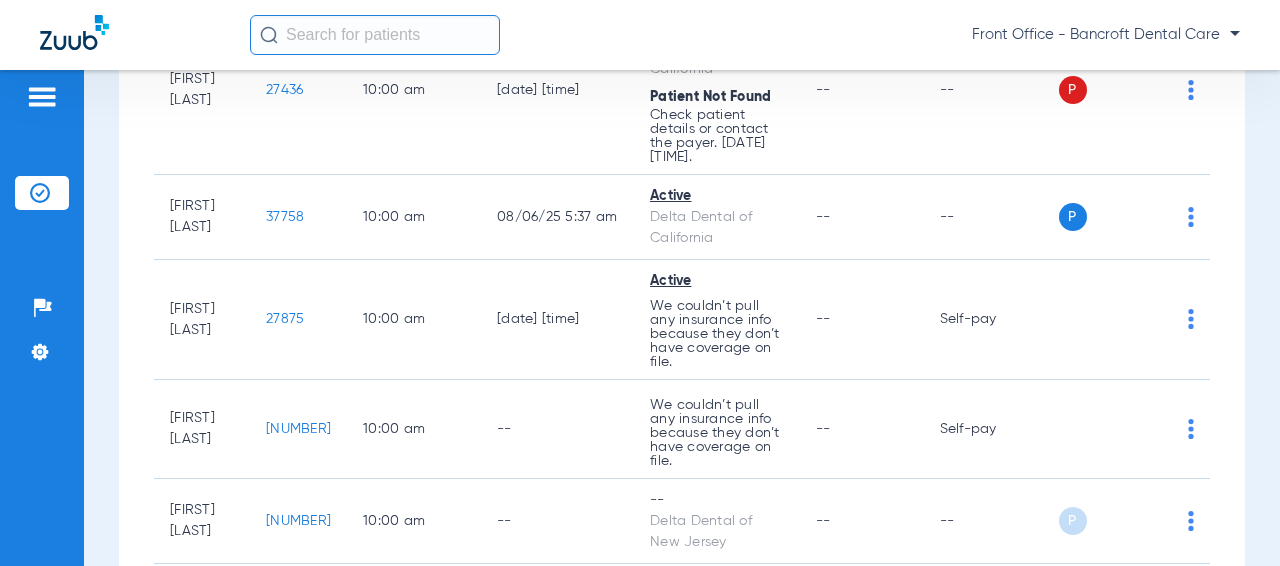 scroll, scrollTop: 2600, scrollLeft: 0, axis: vertical 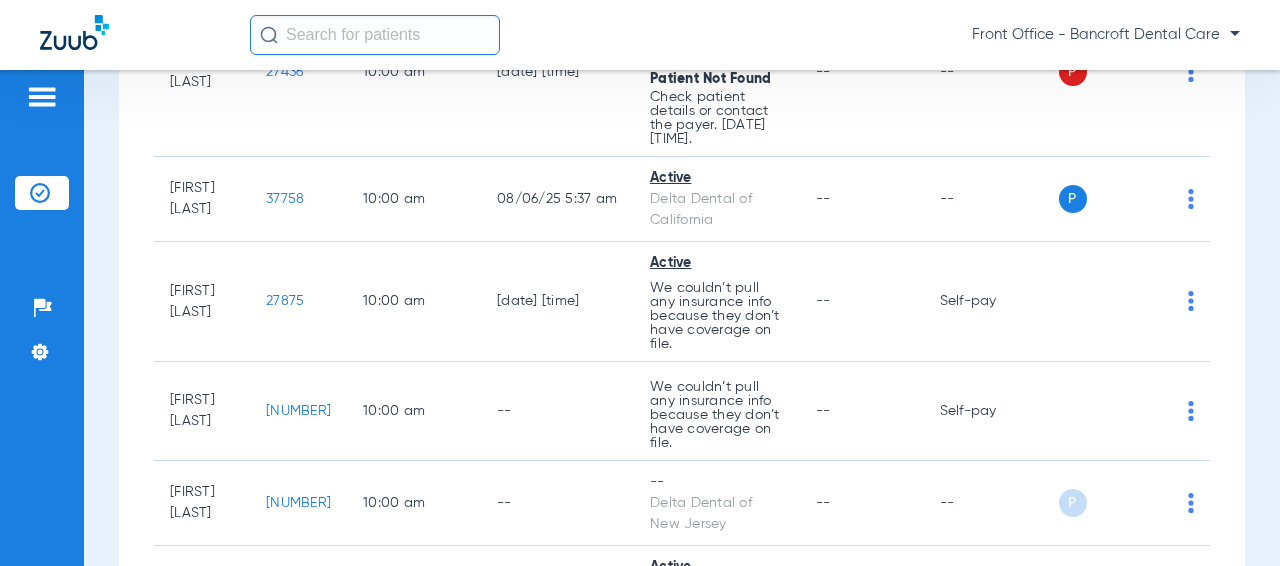 click on "27436" 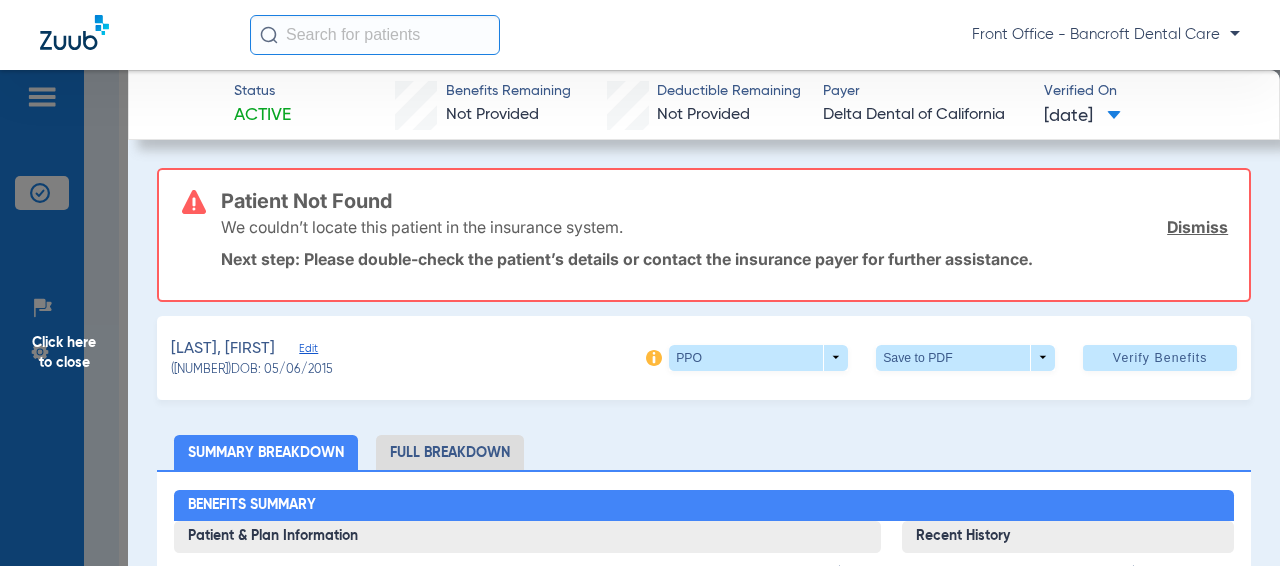 click on "Edit" 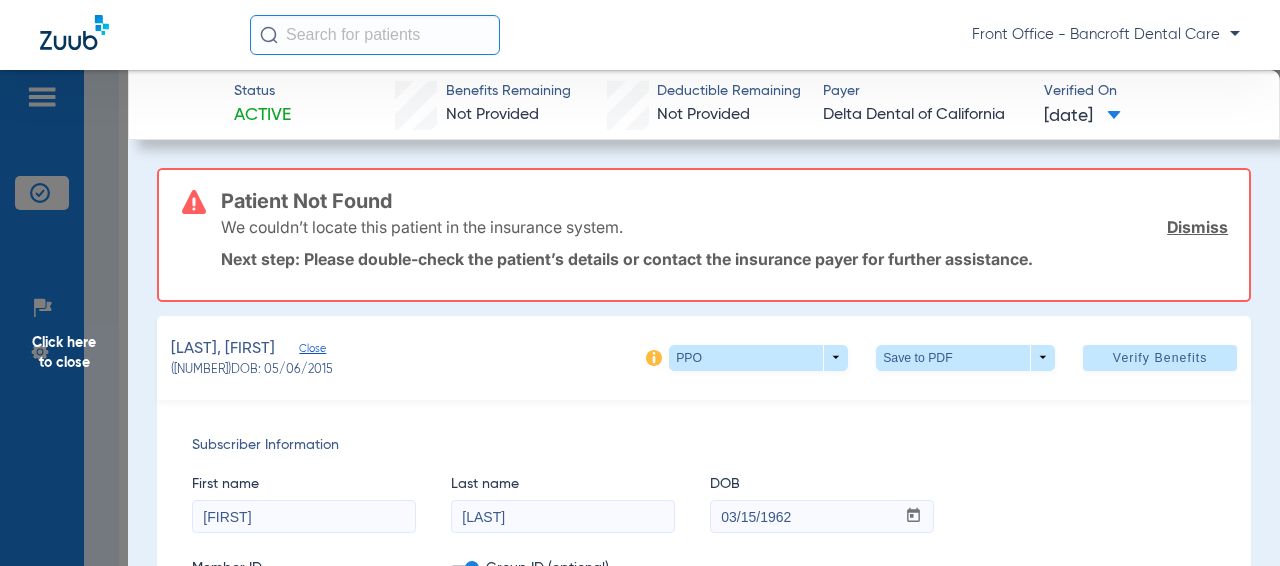 scroll, scrollTop: 200, scrollLeft: 0, axis: vertical 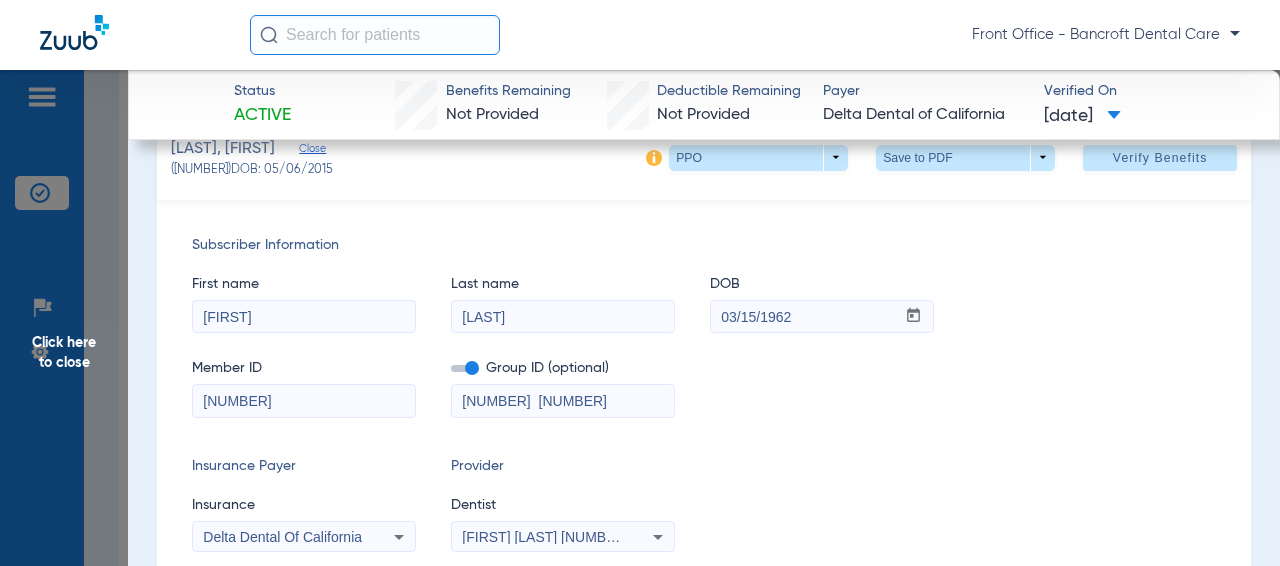 click on "[LAST]" at bounding box center (563, 317) 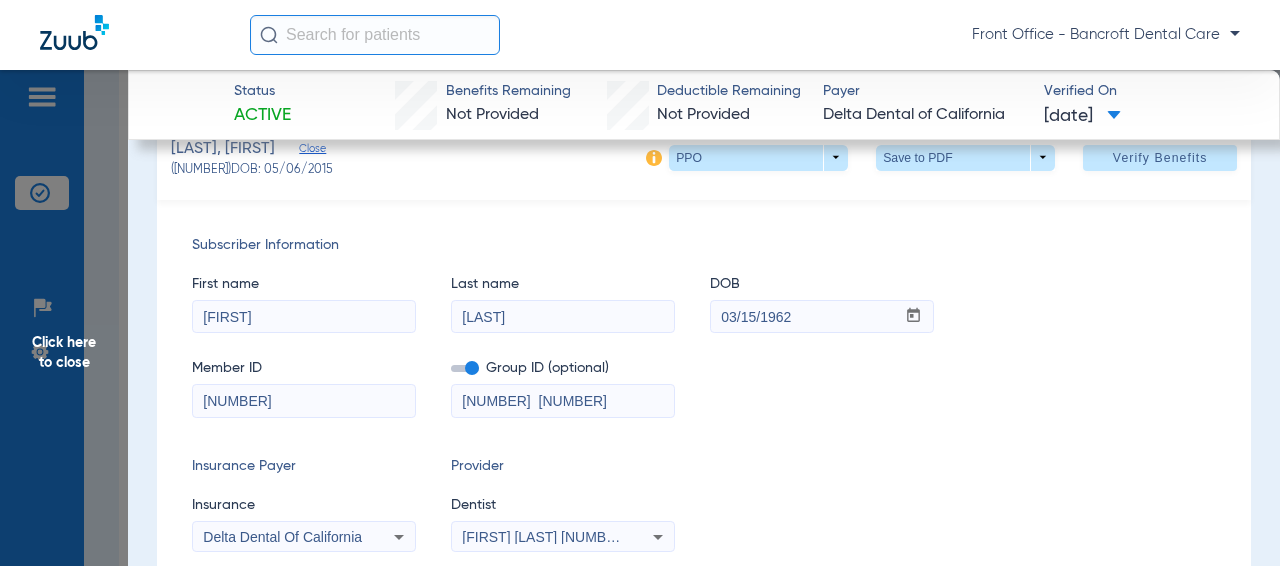 type on "[LAST]" 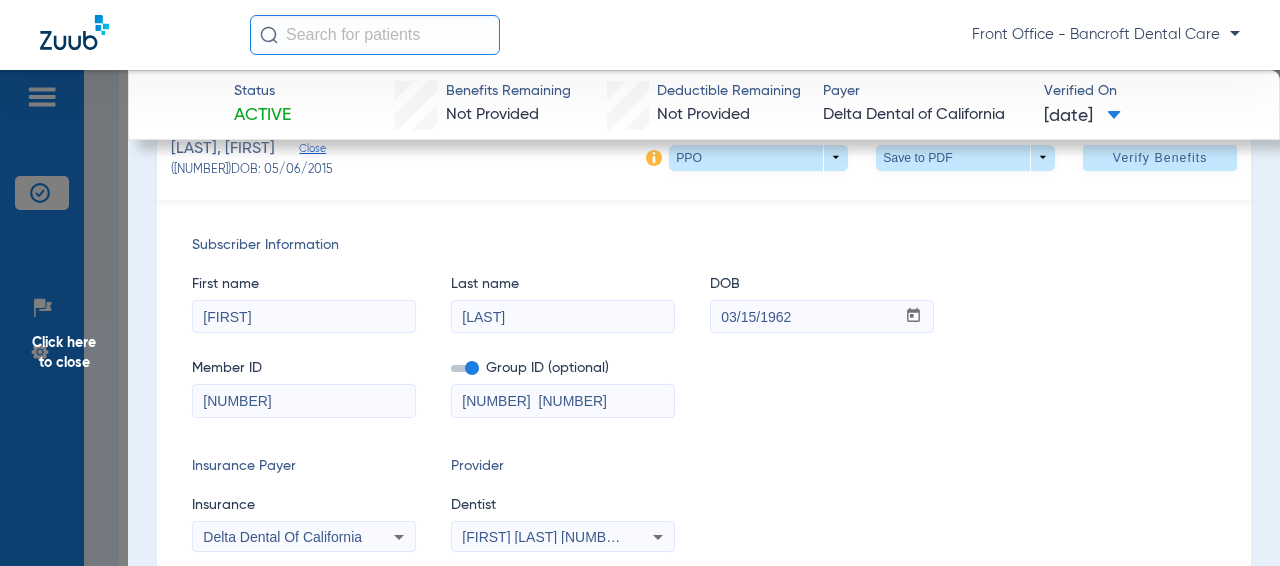 drag, startPoint x: 520, startPoint y: 398, endPoint x: 478, endPoint y: 401, distance: 42.107006 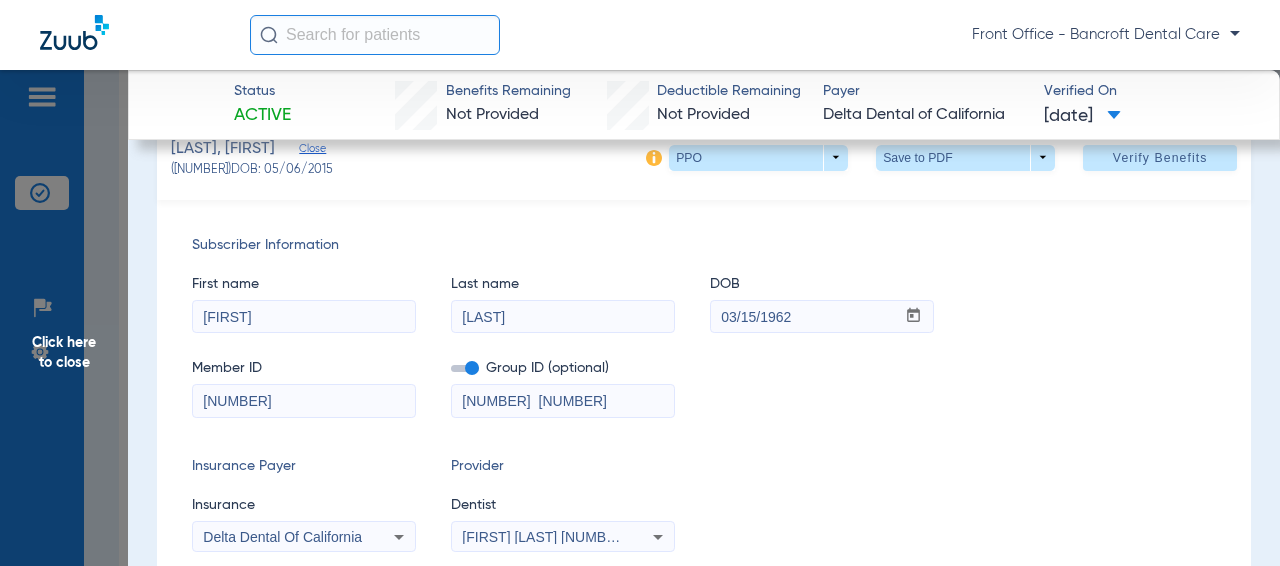 paste on "[NUMBER]-" 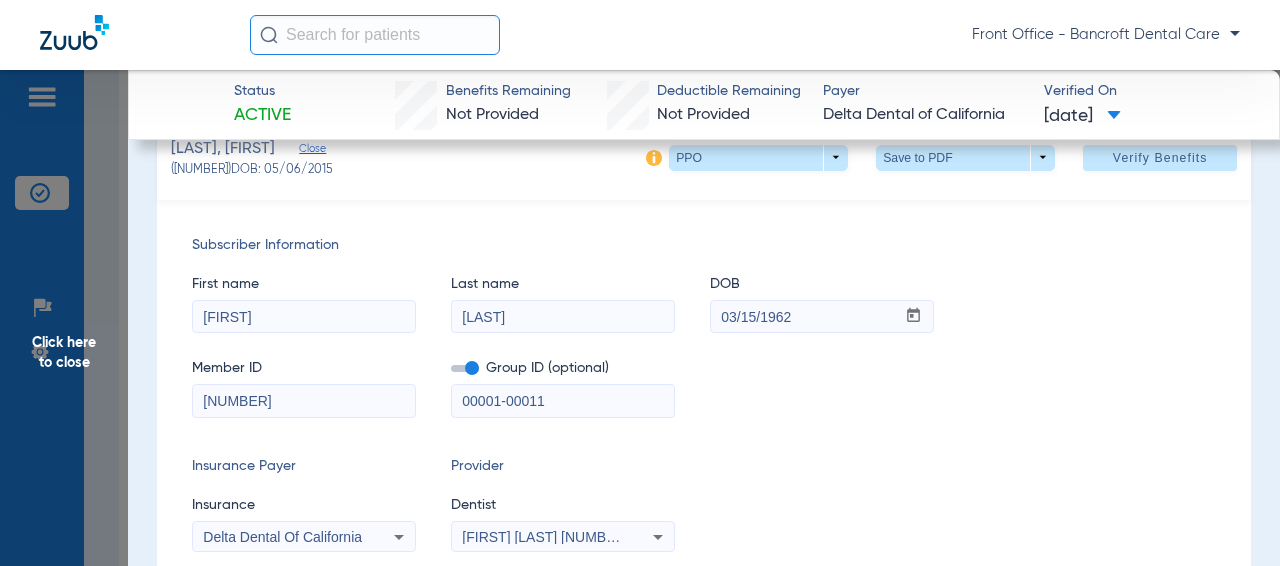 type on "00001-00011" 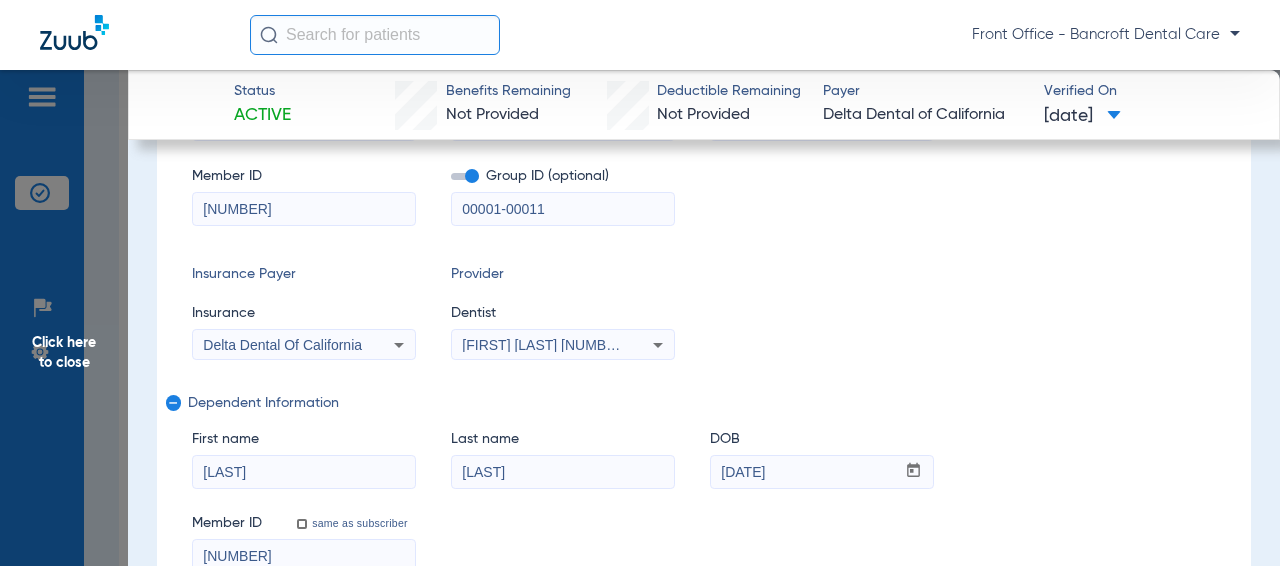 scroll, scrollTop: 500, scrollLeft: 0, axis: vertical 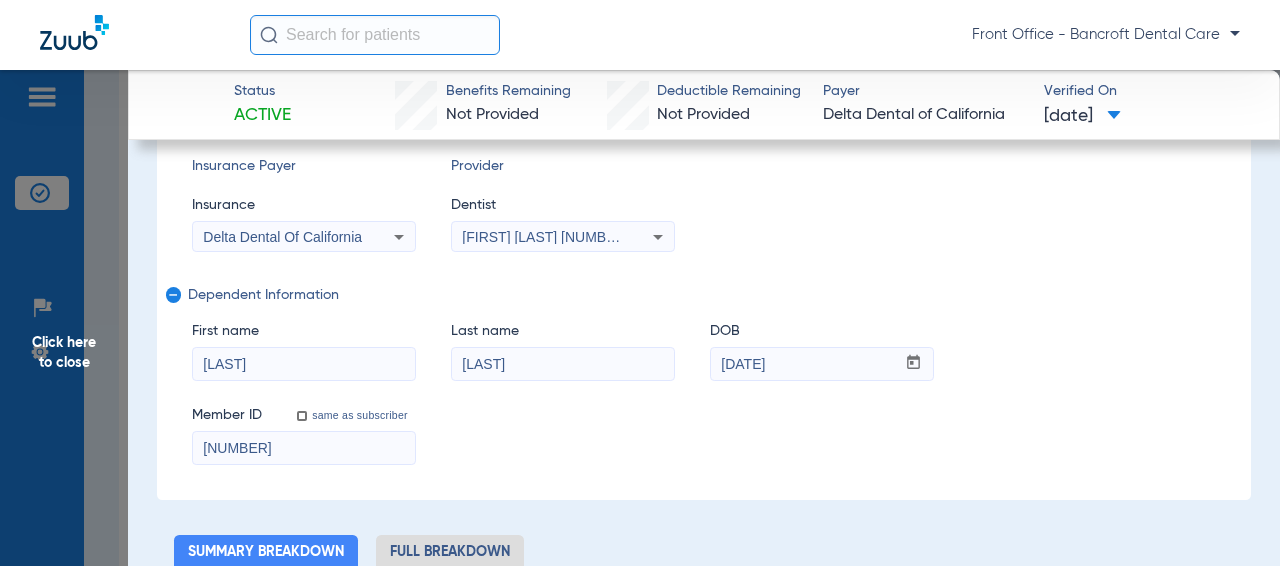 drag, startPoint x: 280, startPoint y: 448, endPoint x: 243, endPoint y: 445, distance: 37.12142 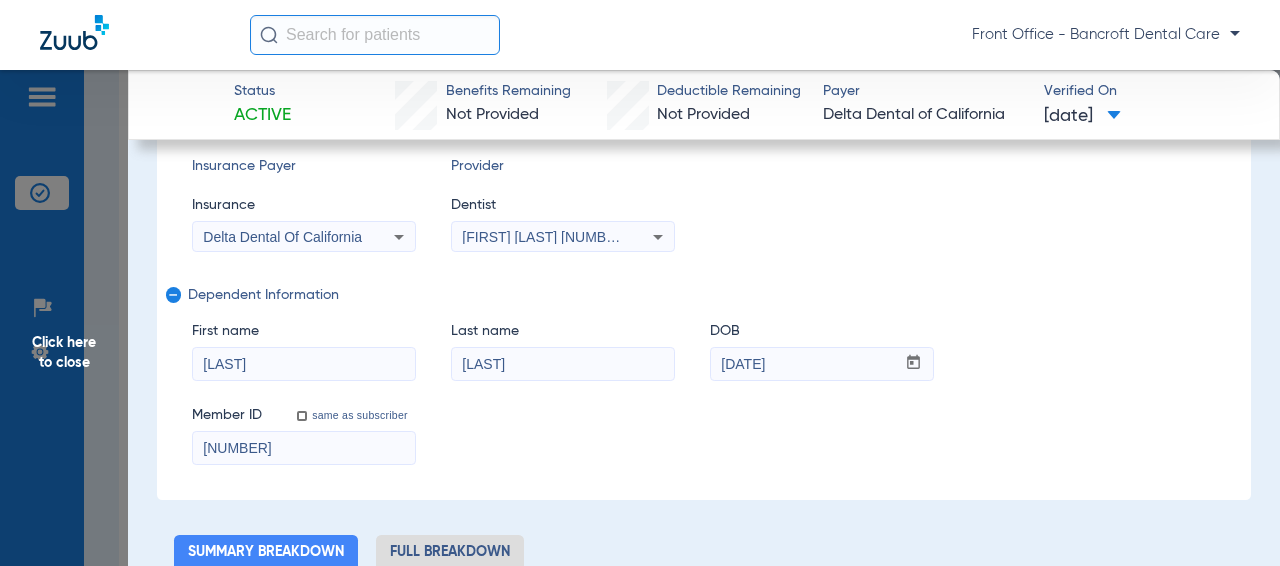 paste on "602" 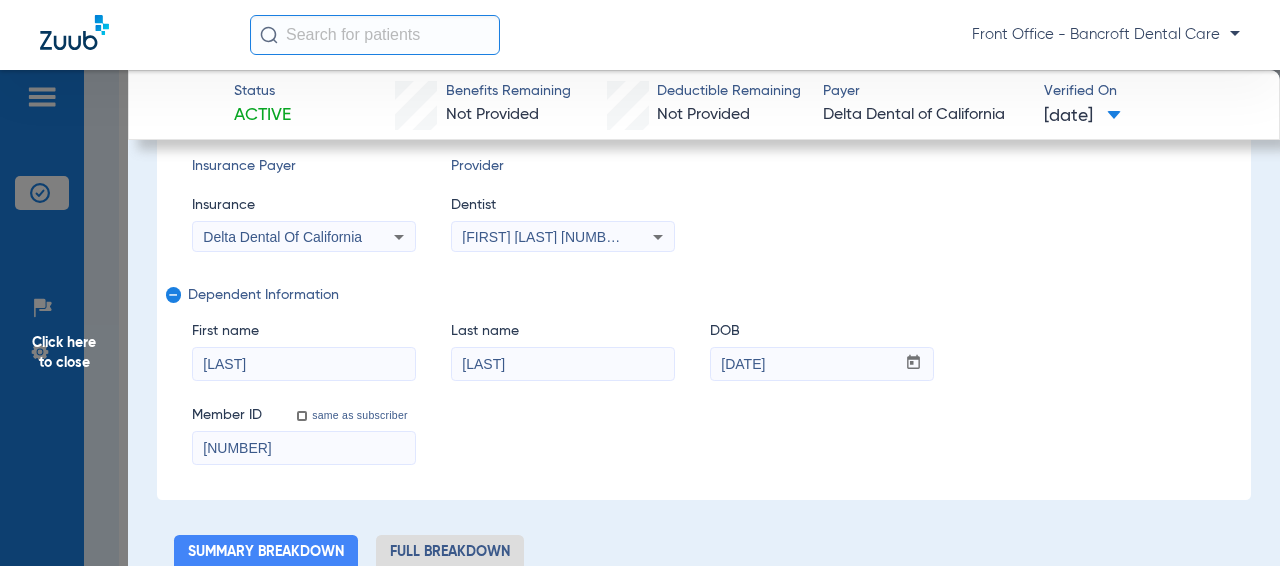 type on "[NUMBER]" 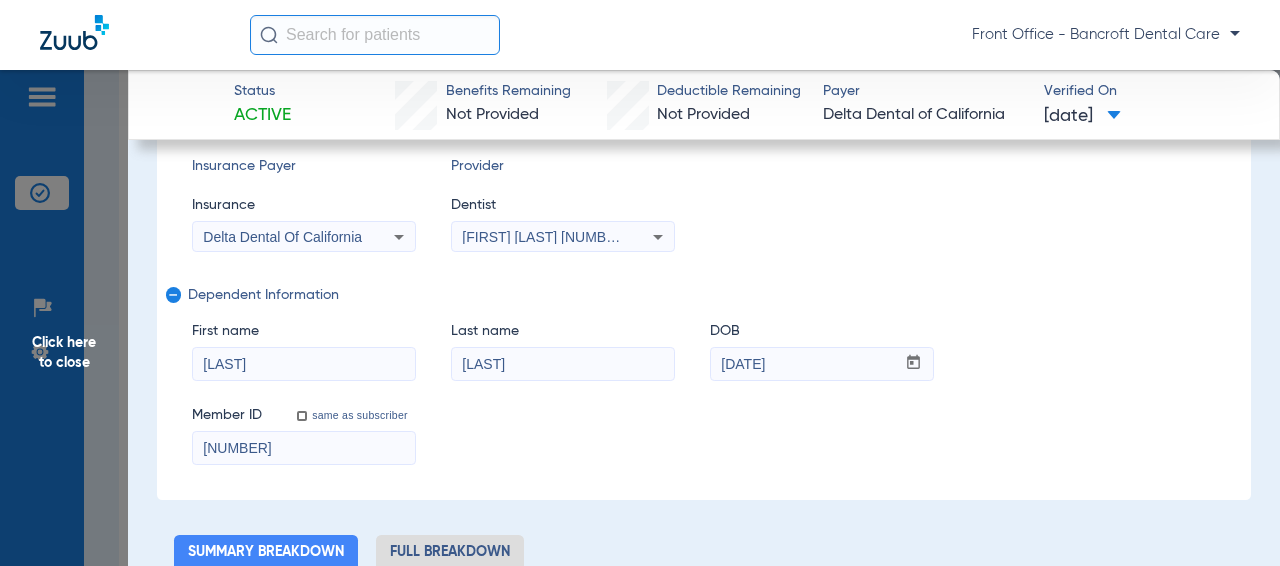 type on "[LAST]" 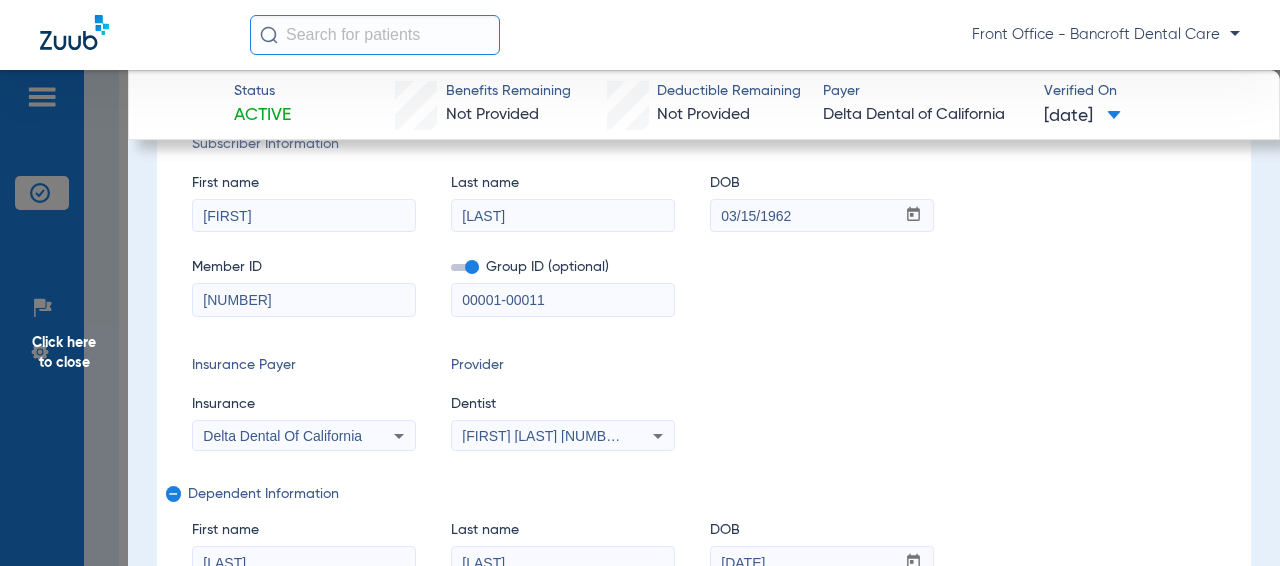 scroll, scrollTop: 300, scrollLeft: 0, axis: vertical 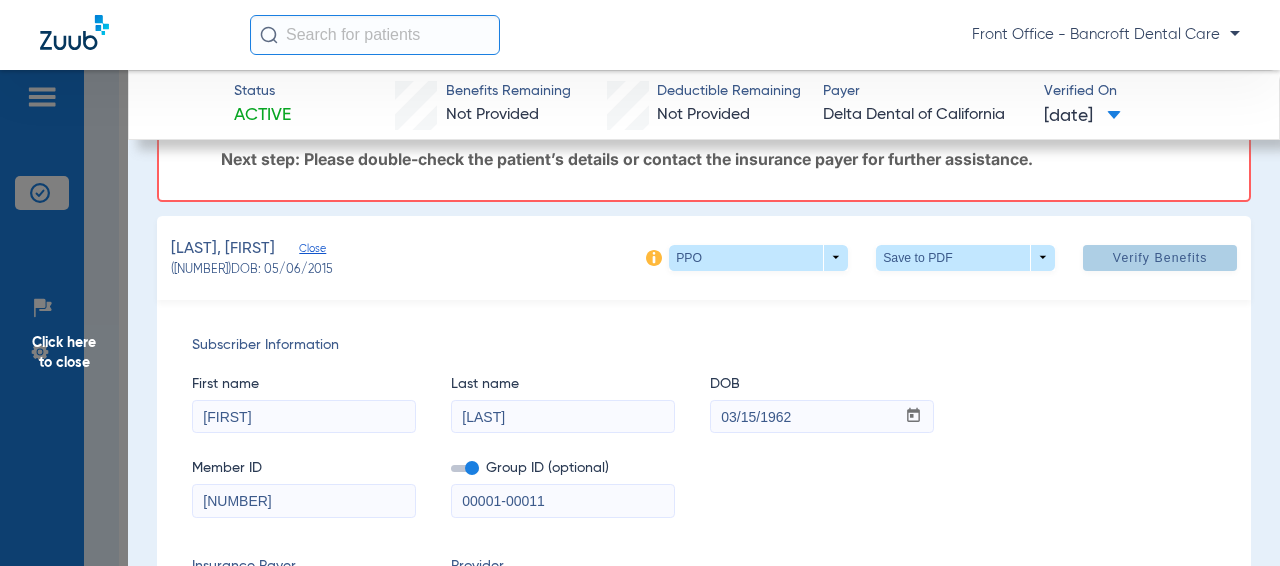 click on "Verify Benefits" 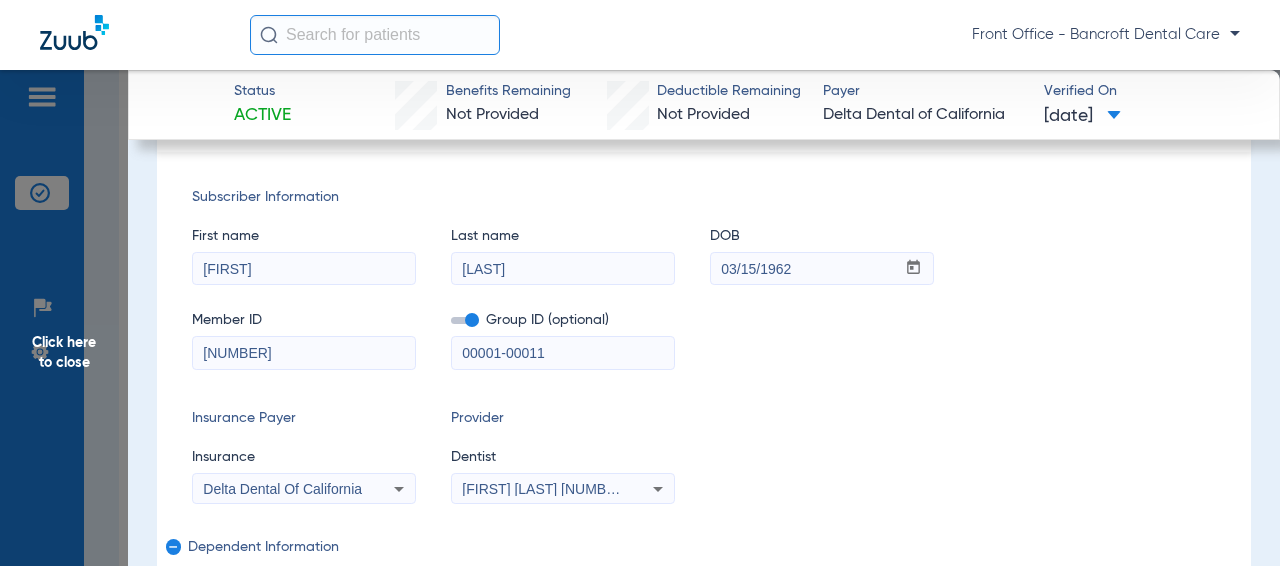 scroll, scrollTop: 0, scrollLeft: 0, axis: both 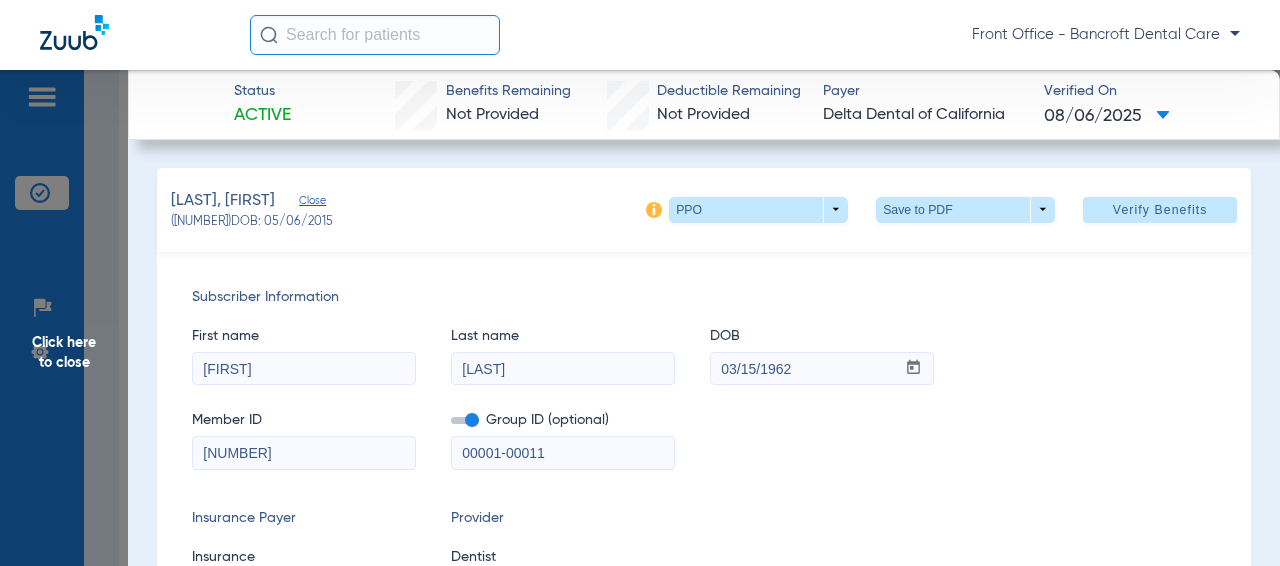 click on "Click here to close" 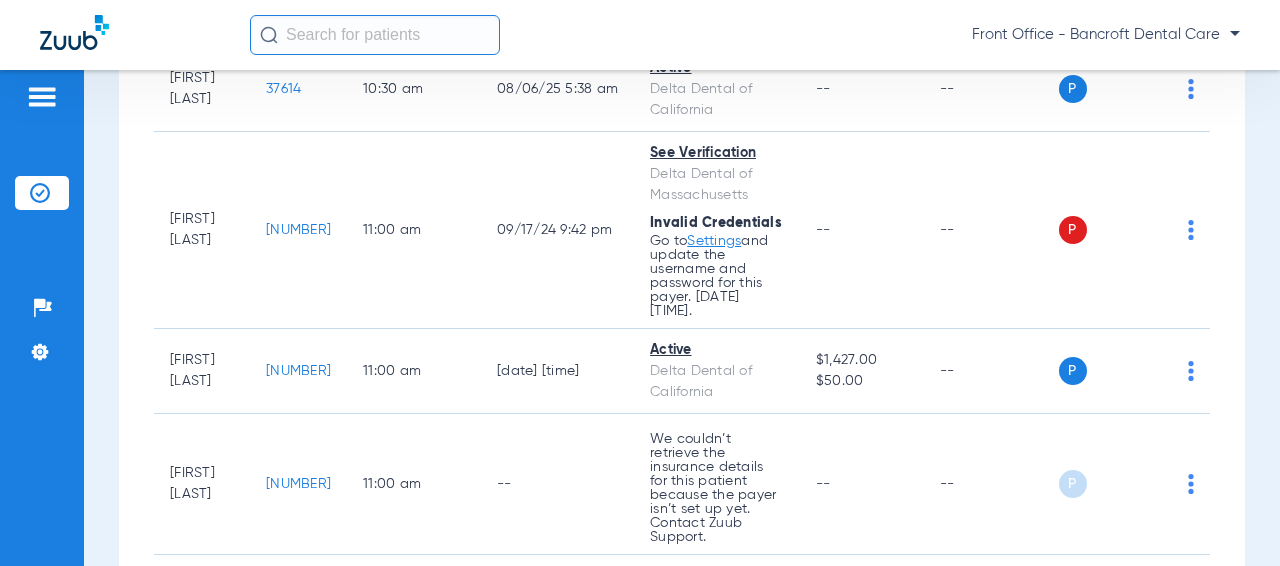 scroll, scrollTop: 3100, scrollLeft: 0, axis: vertical 